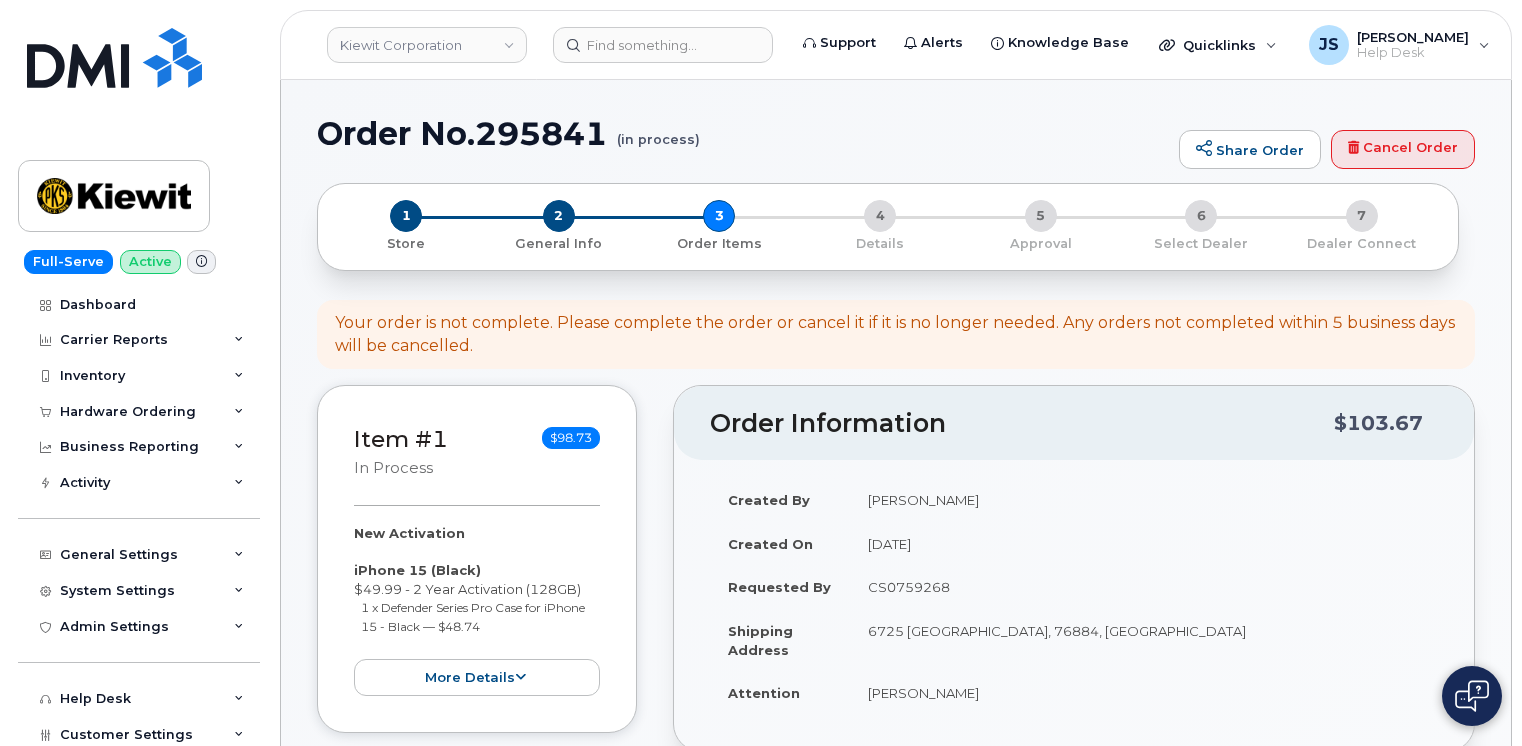 select 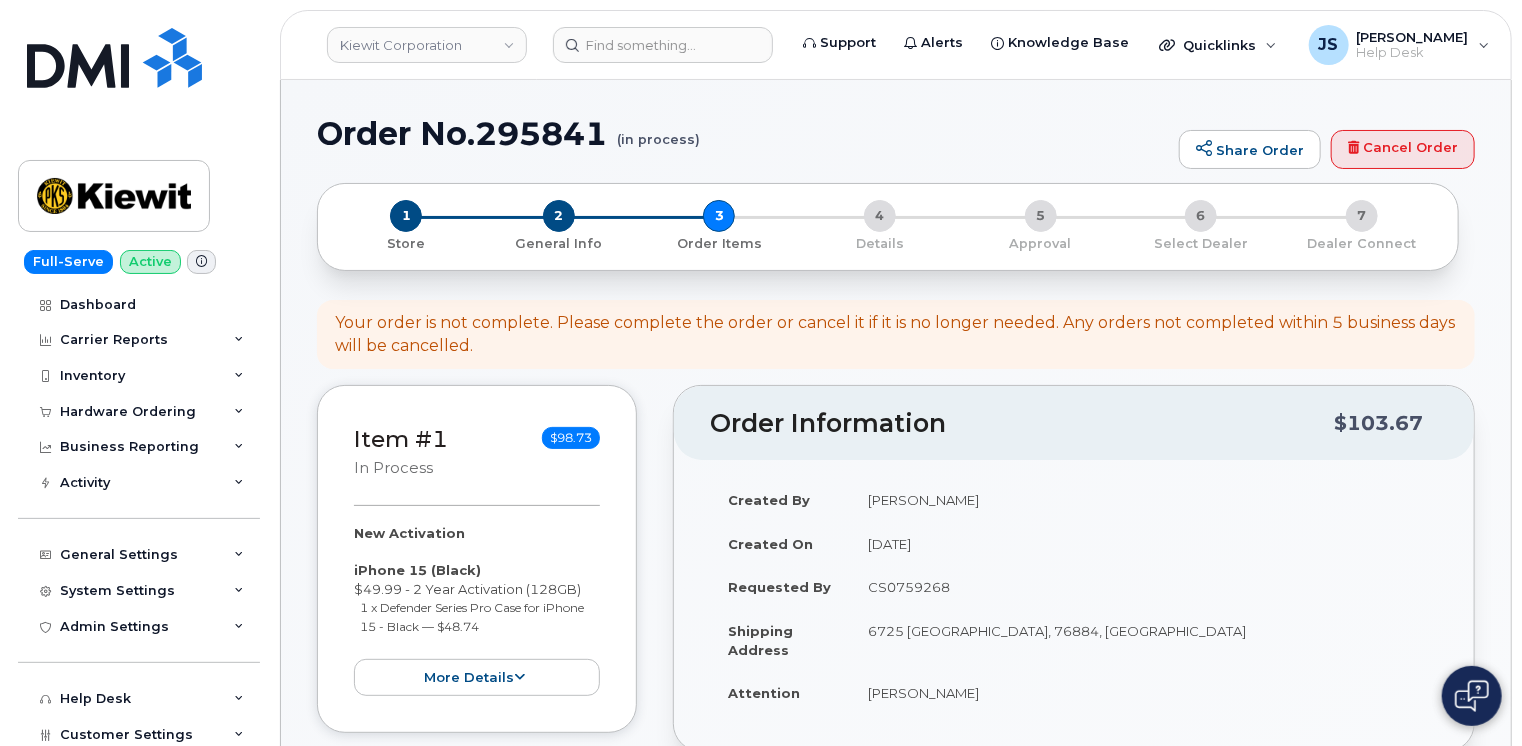 scroll, scrollTop: 518, scrollLeft: 0, axis: vertical 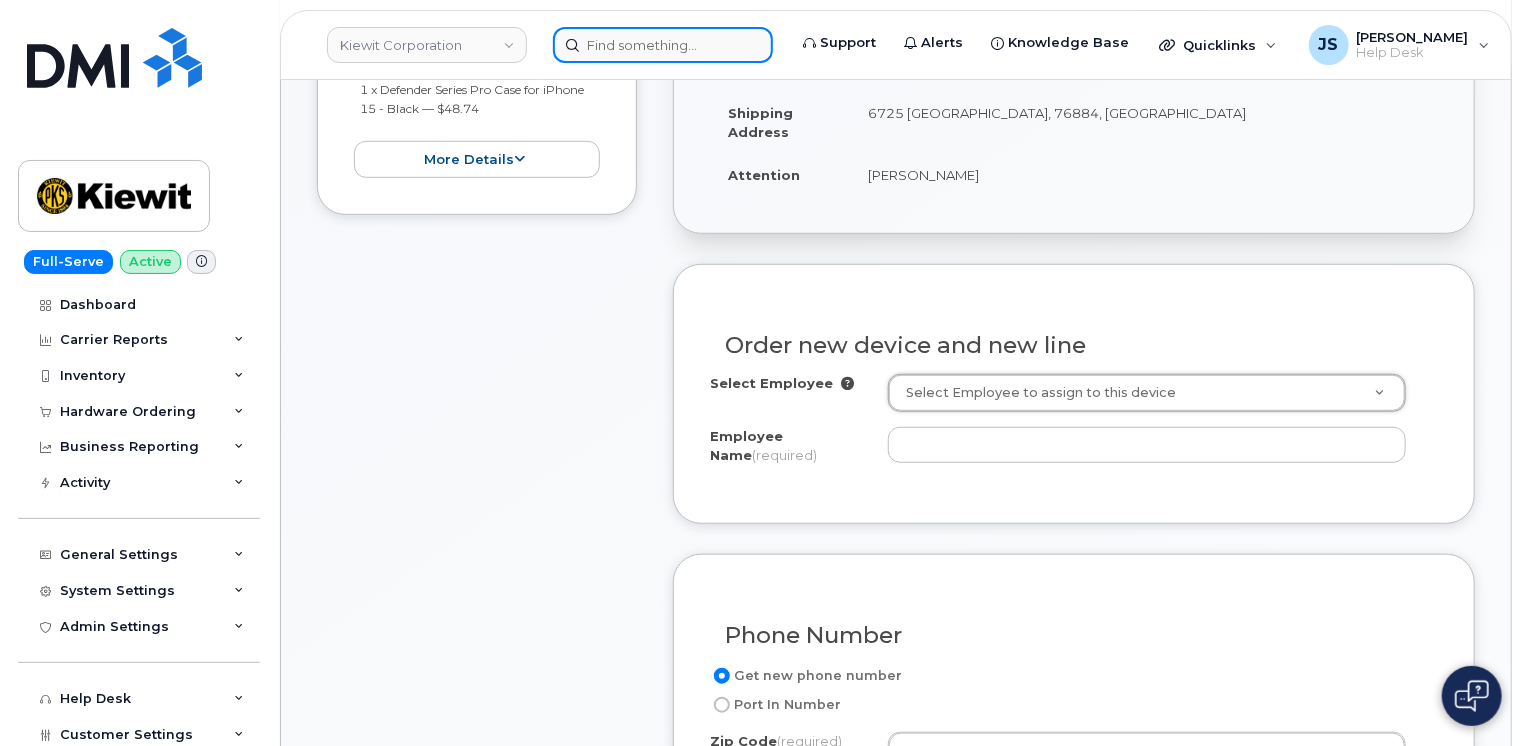 drag, startPoint x: 0, startPoint y: 0, endPoint x: 606, endPoint y: 35, distance: 607.0099 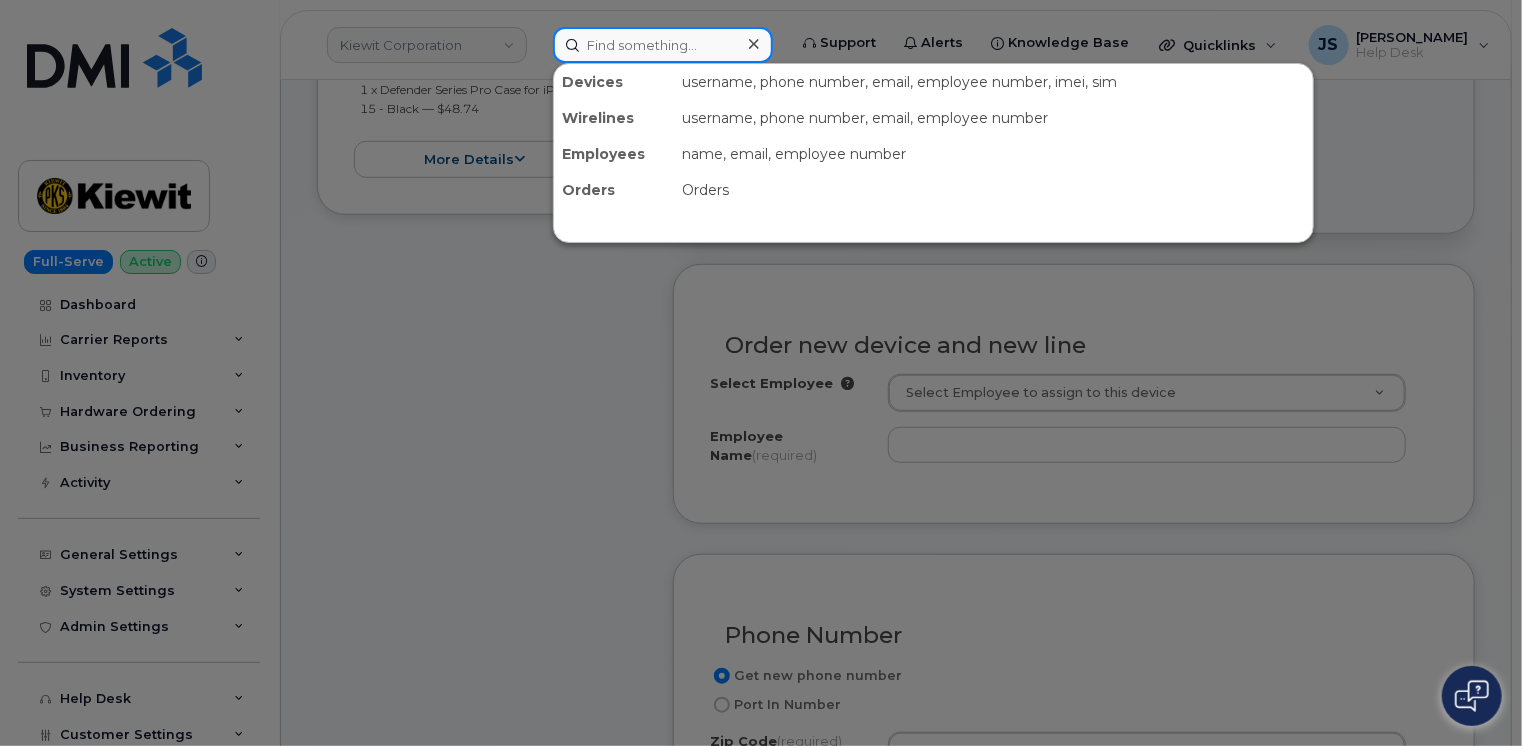 paste on "6022287468" 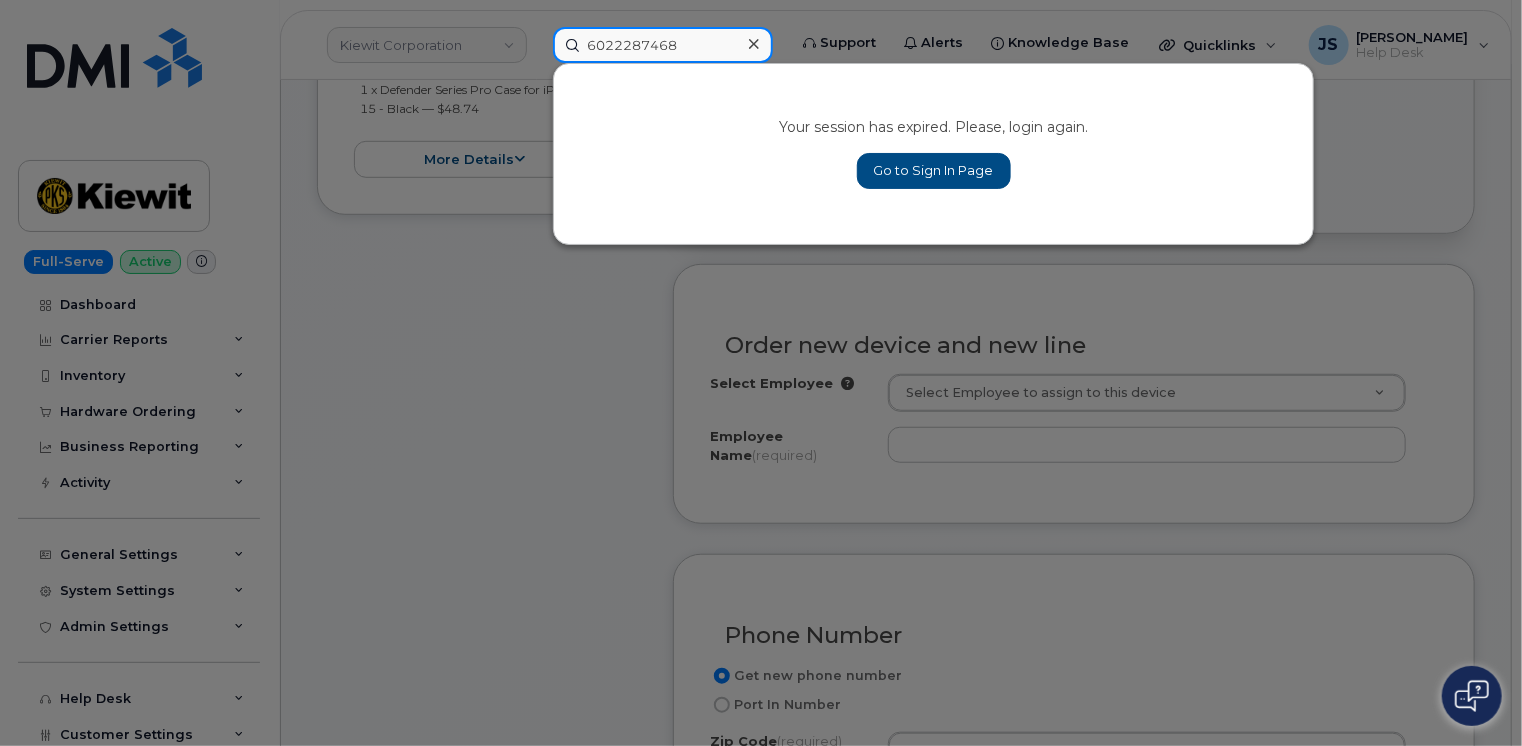 type on "6022287468" 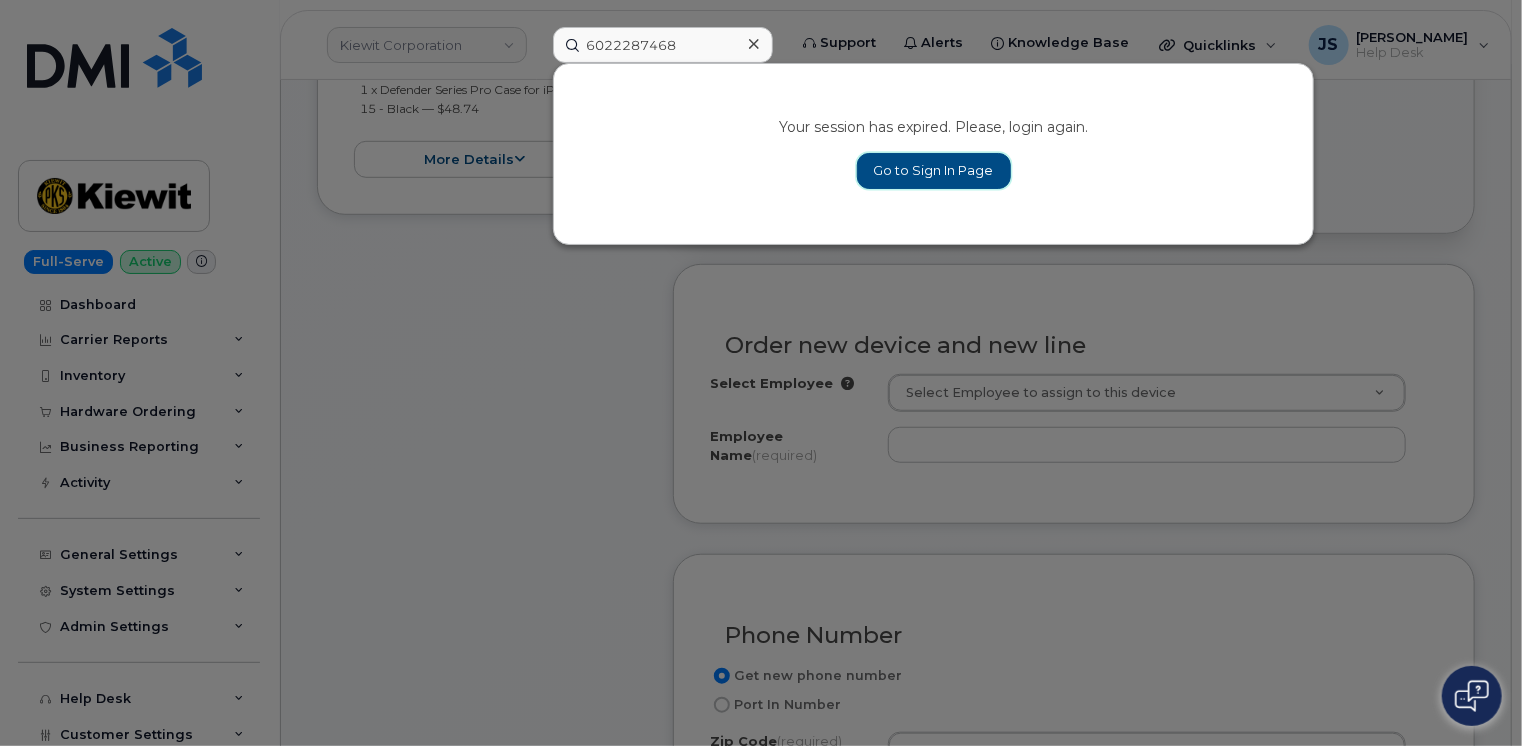 click on "Go to Sign In Page" at bounding box center [934, 171] 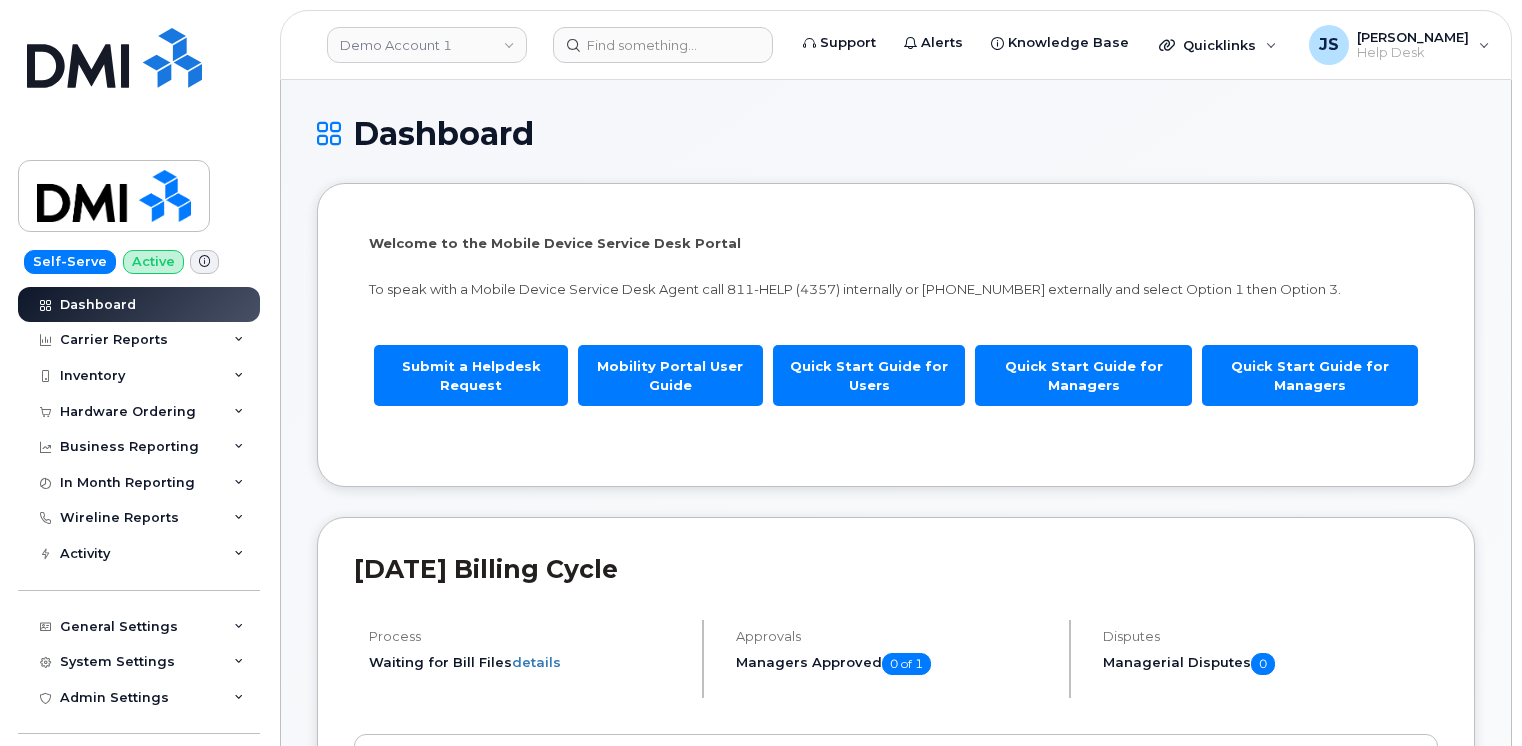scroll, scrollTop: 0, scrollLeft: 0, axis: both 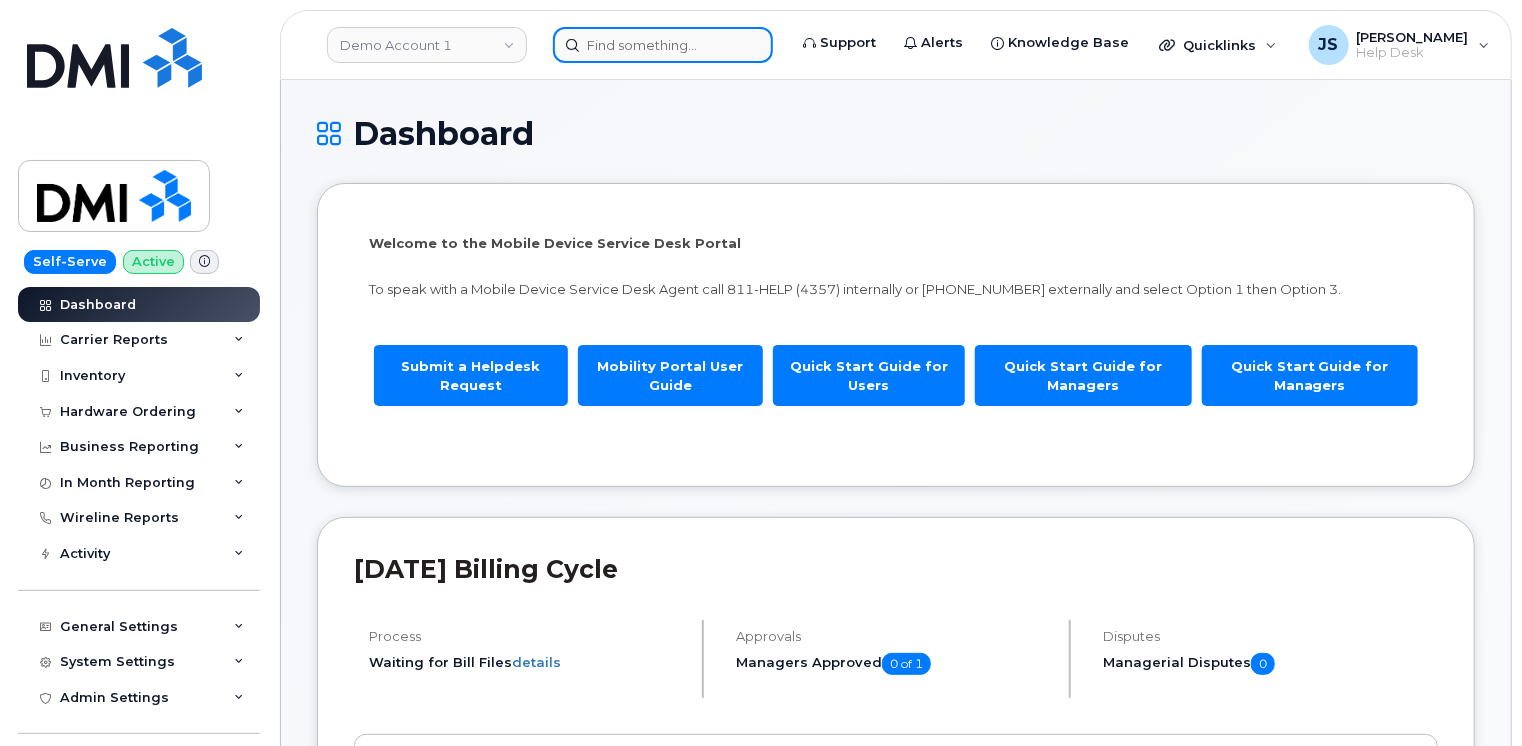 click at bounding box center [663, 45] 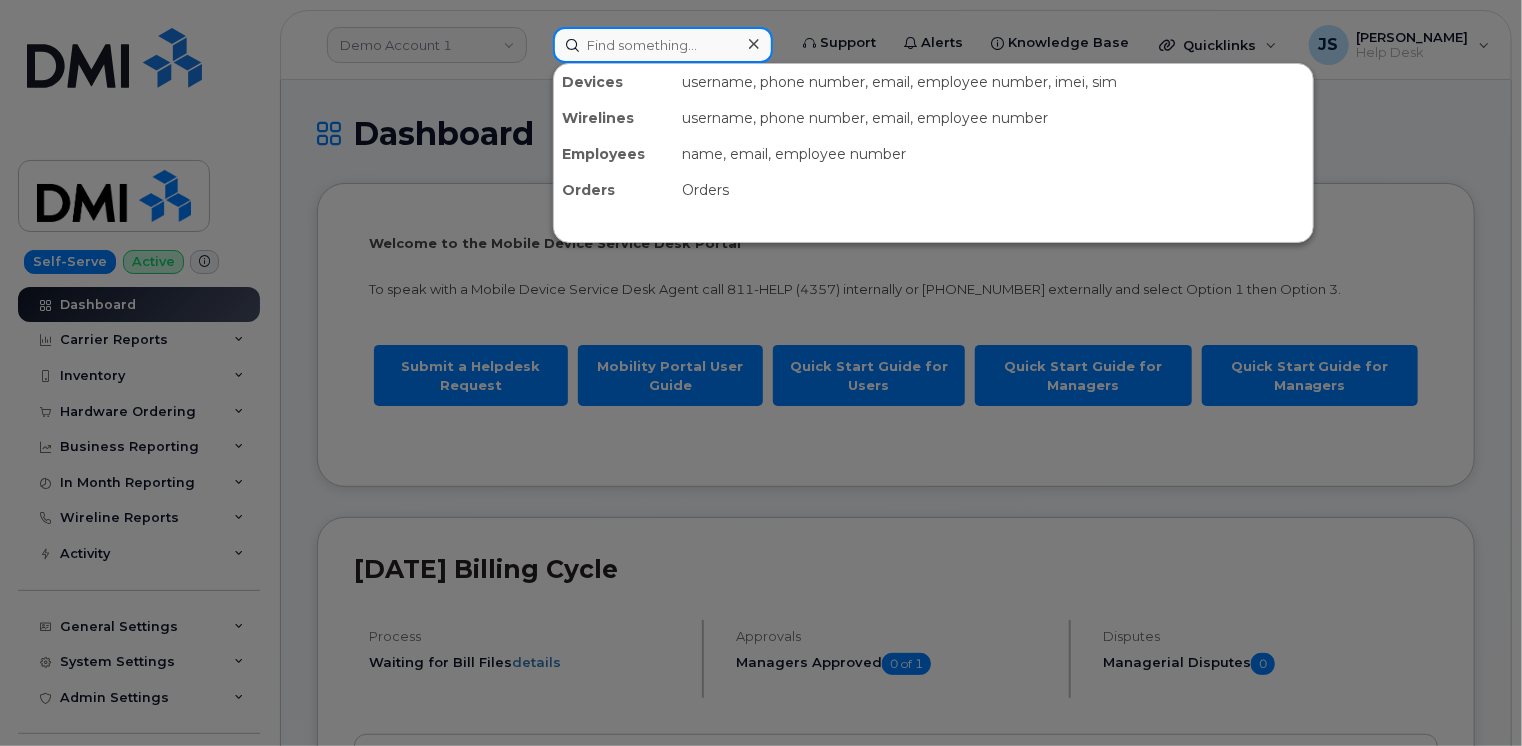 paste on "6022287468" 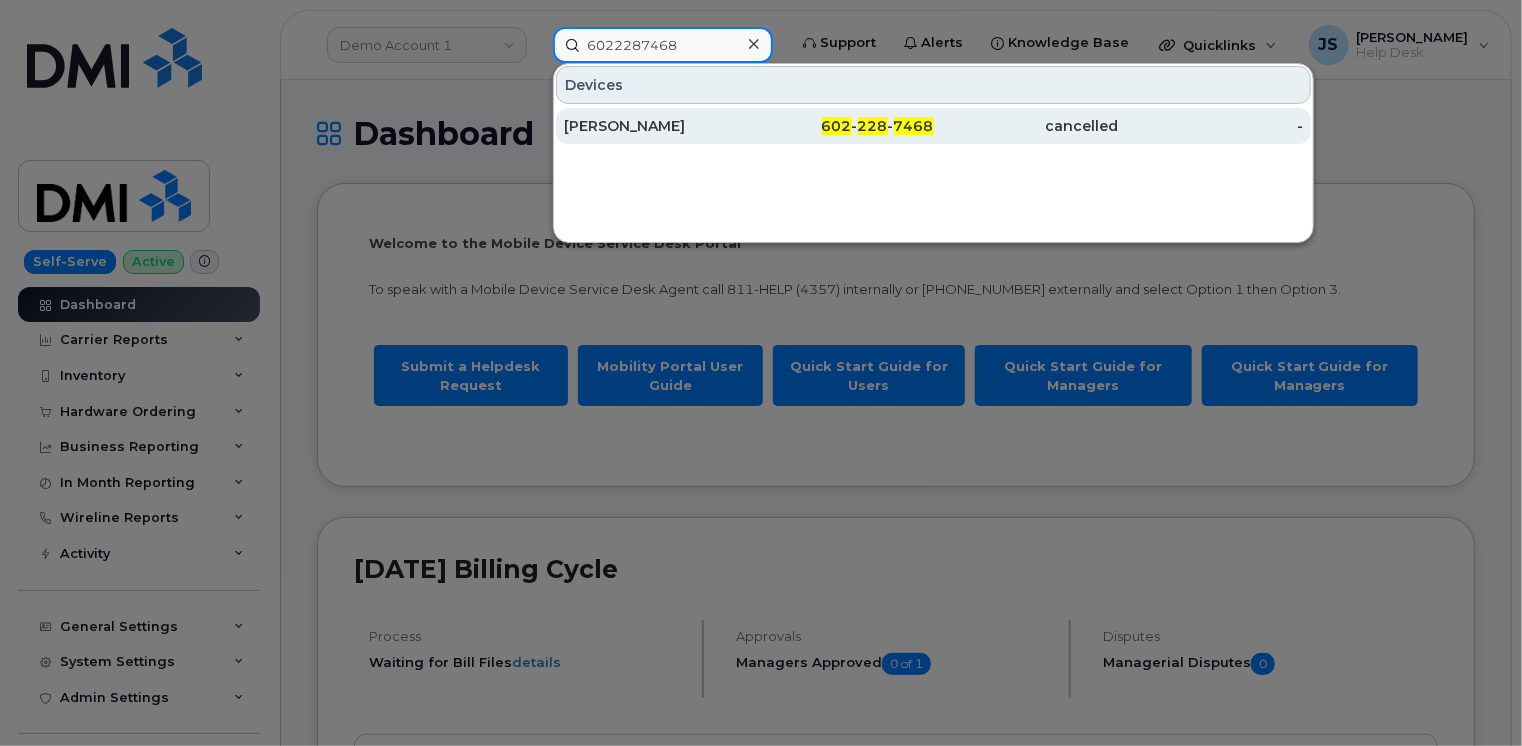 type on "6022287468" 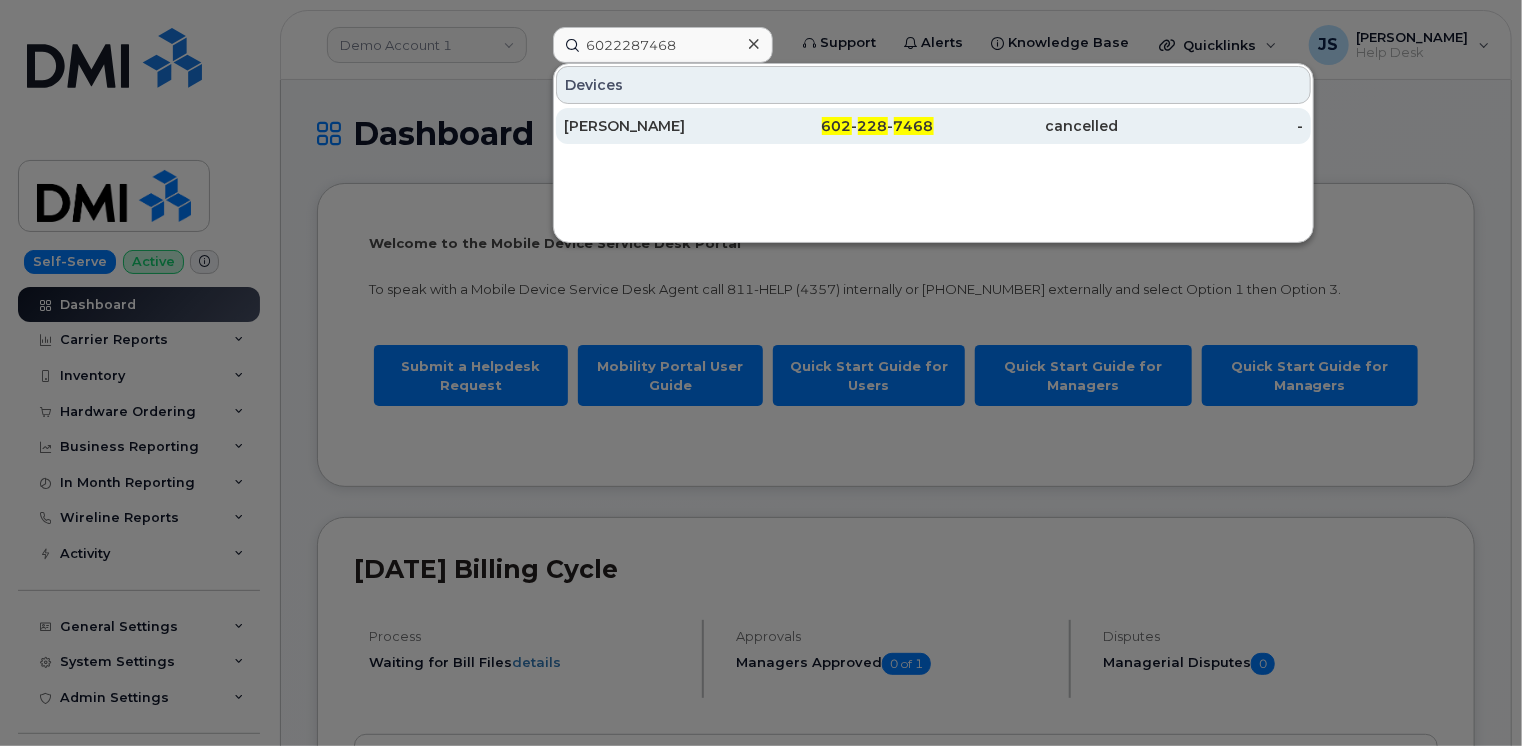 click on "[PERSON_NAME]" at bounding box center (656, 126) 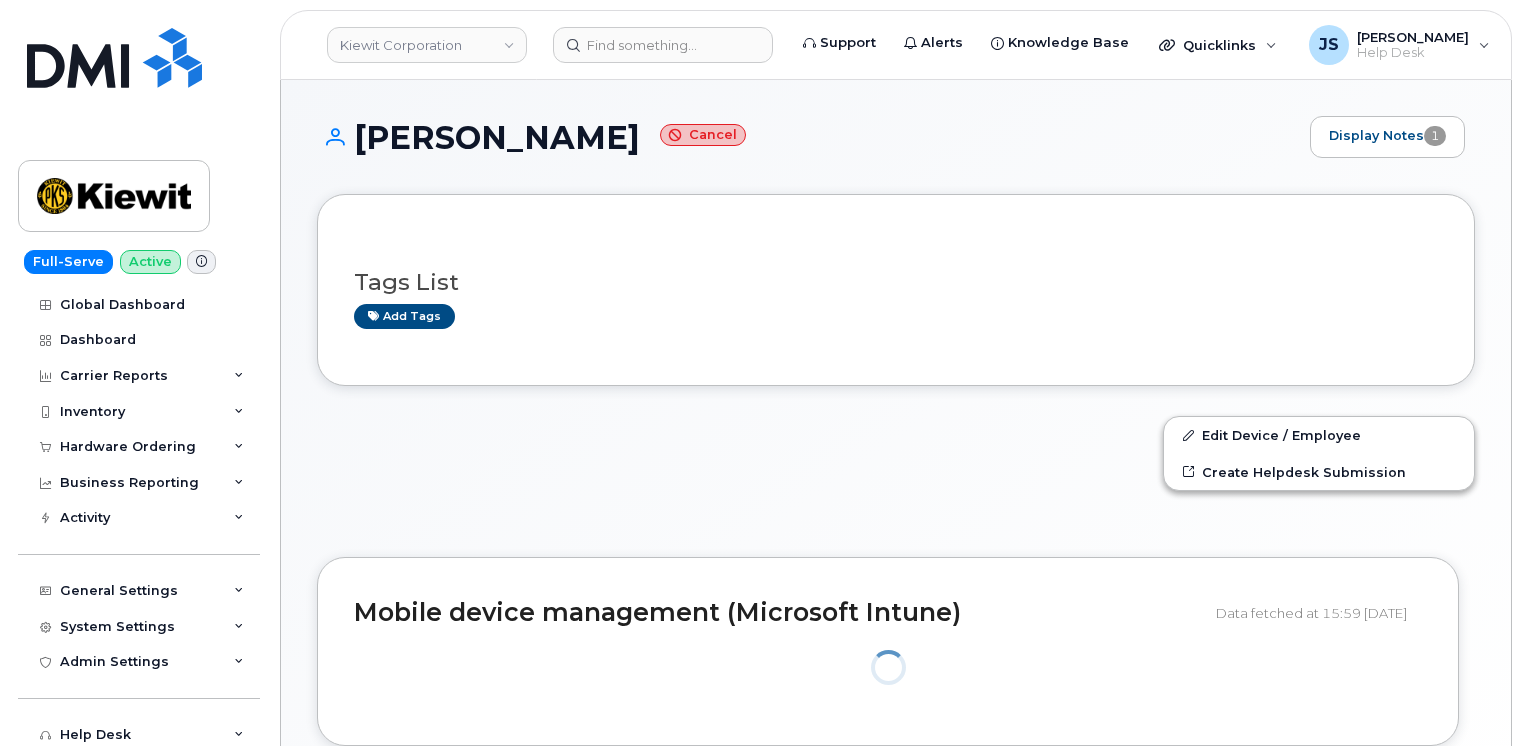 scroll, scrollTop: 0, scrollLeft: 0, axis: both 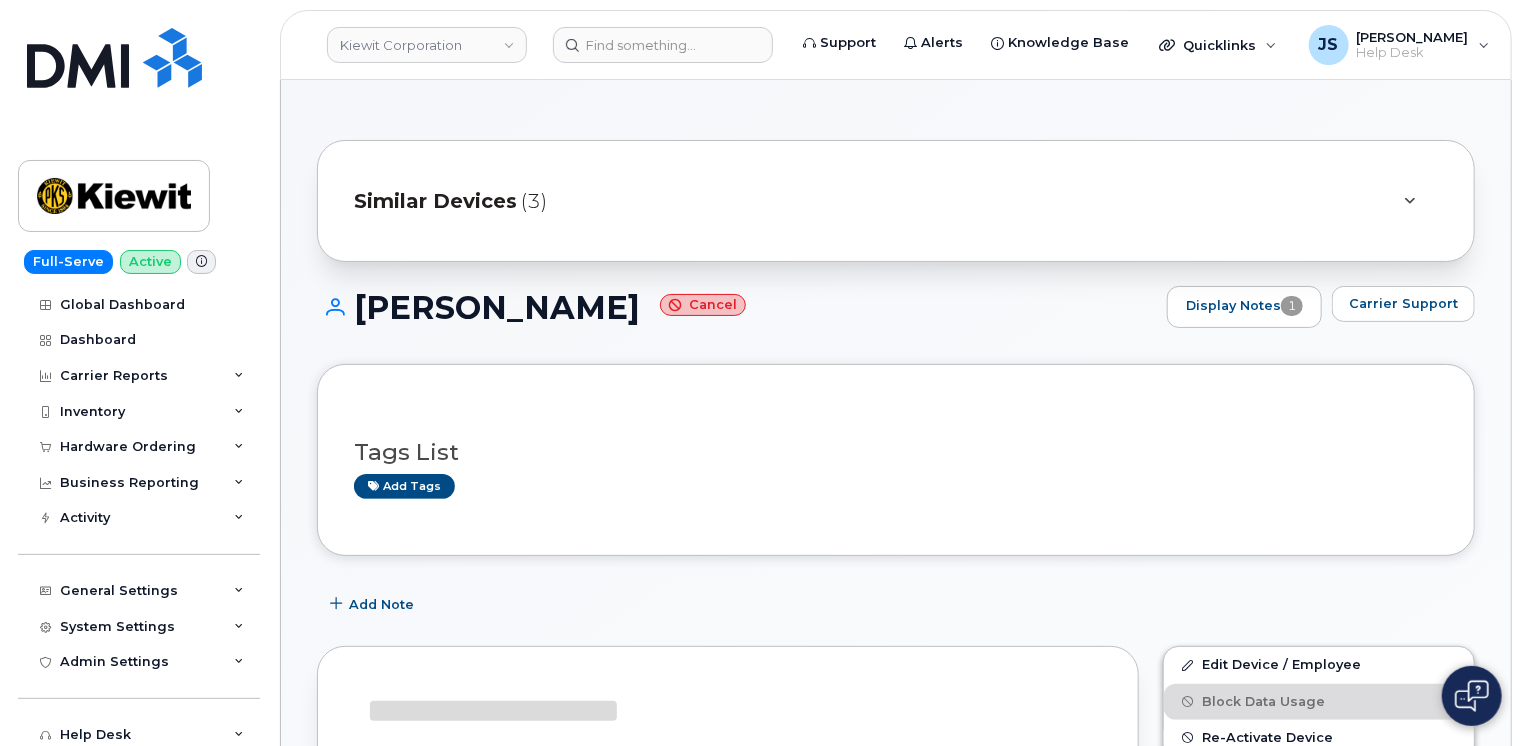 click on "Similar Devices (3)
KEVIN REITER
Cancel
Display Notes
1
Carrier Support
Tags List
Add tags
Add Note
Edit Device / Employee
Block Data Usage
Re-Activate Device
Transfer to Personal
Create Helpdesk Submission
Request Repair
Change IMEI
Mobile device management (Microsoft Intune)
Data fetched at 15:59 15/07/2025
Serial Number:
V0TYHYQ54R
IMEI:
355254199332465
Compliance state:
compliant
Manufacturer:
Apple
Model:
iPad (9th generation)
OS:
iOS
OS Version:
18.5
Rooted:
False
Device name:
iPad
Phone Number:
6022287468
Email:
Emanuel.Robles@kiewit.com
MS Intune ID:
5ab74c34-0d8f-4c05-88ff-e8d7bbb3c8b6
Registration state:
registered
Last sync date:
11:03 15/07/2025
Device Usage" at bounding box center (896, 1145) 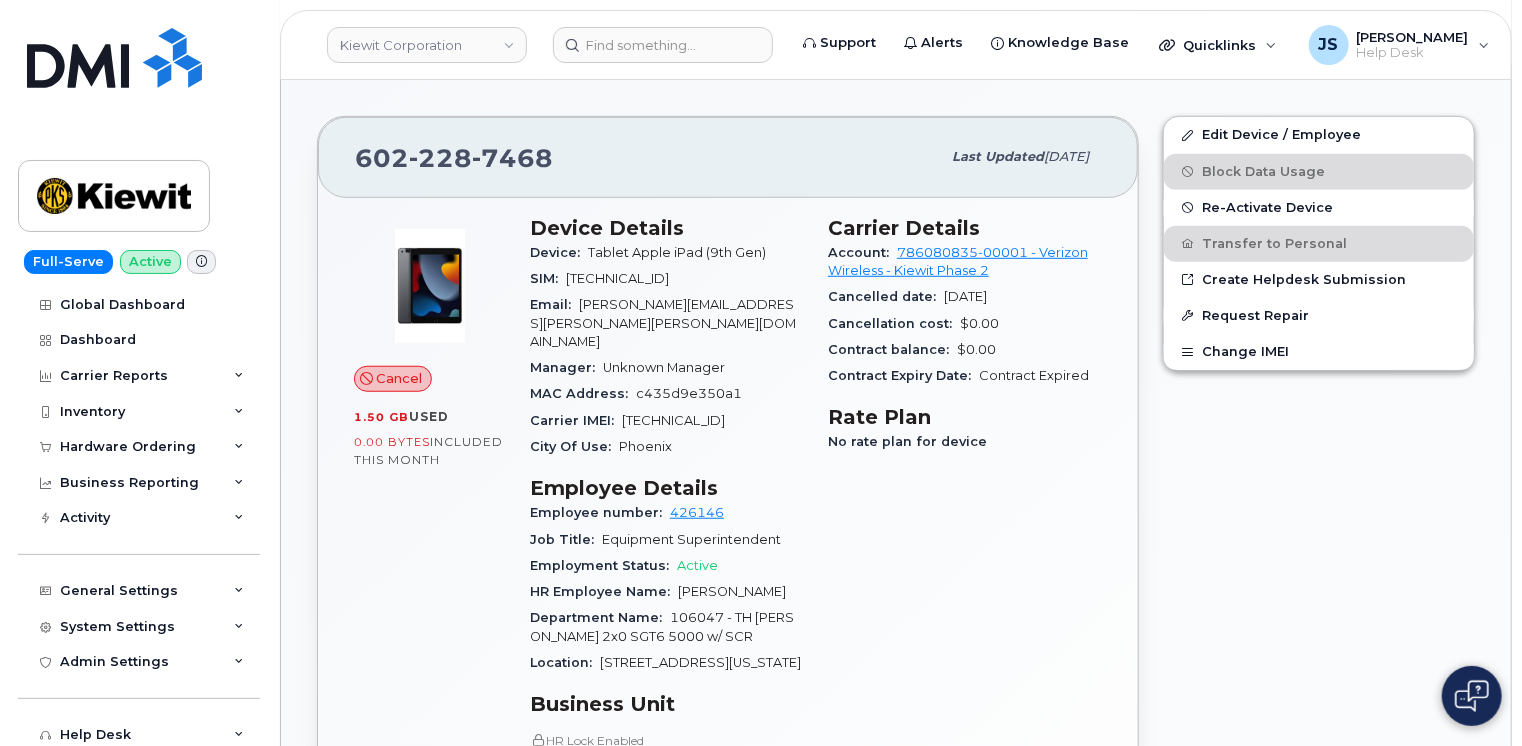 scroll, scrollTop: 600, scrollLeft: 0, axis: vertical 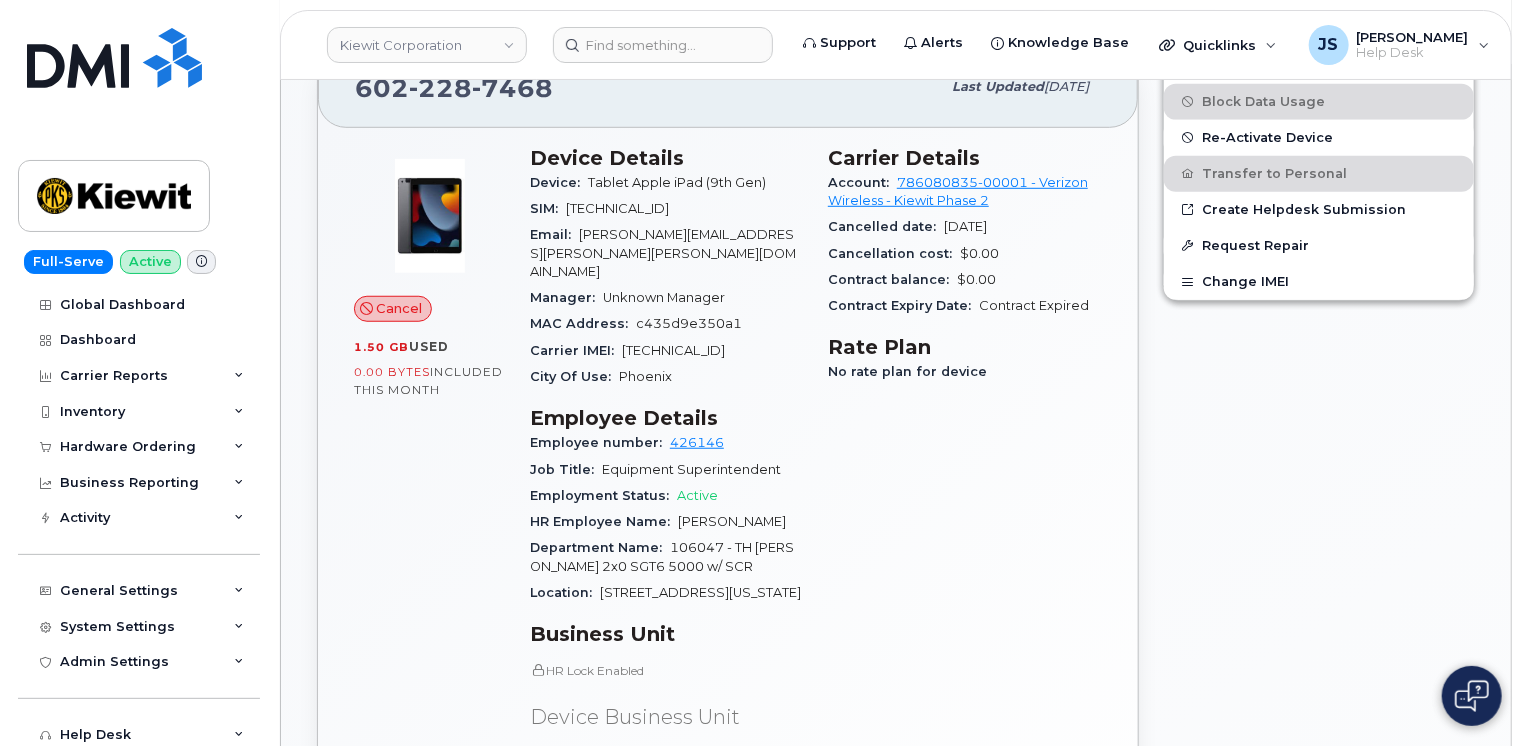 drag, startPoint x: 828, startPoint y: 223, endPoint x: 1020, endPoint y: 226, distance: 192.02344 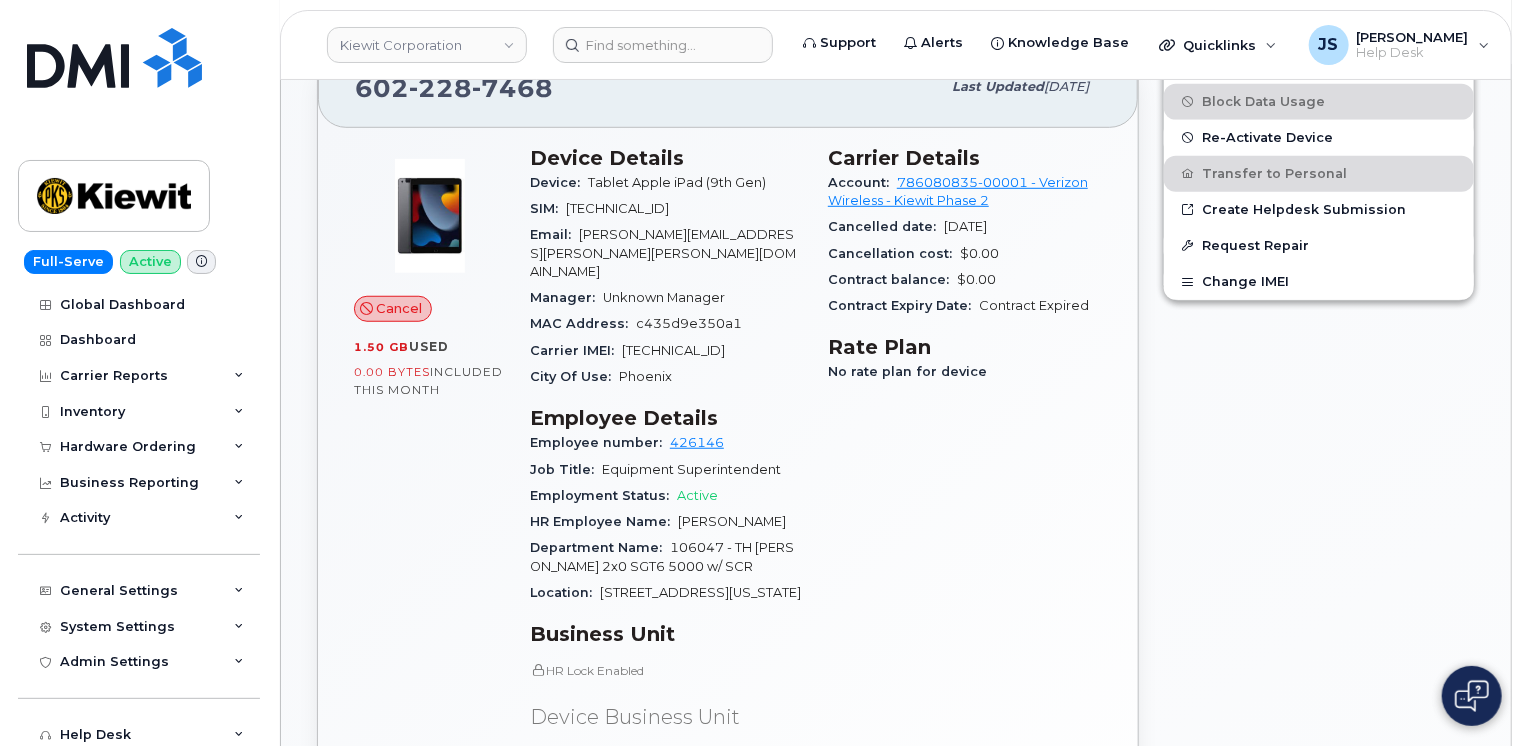 copy on "Cancelled date: Apr 23, 2025" 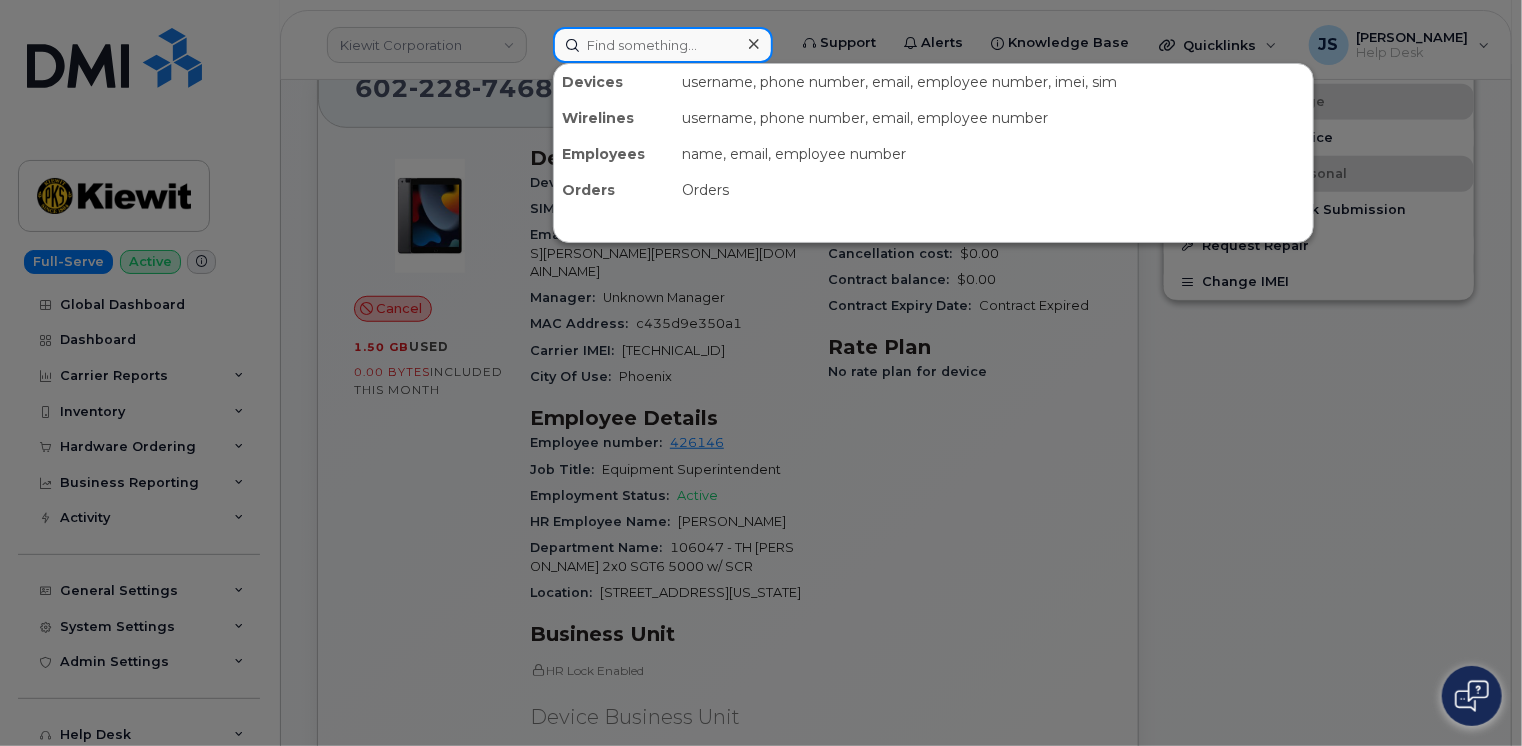 click at bounding box center [663, 45] 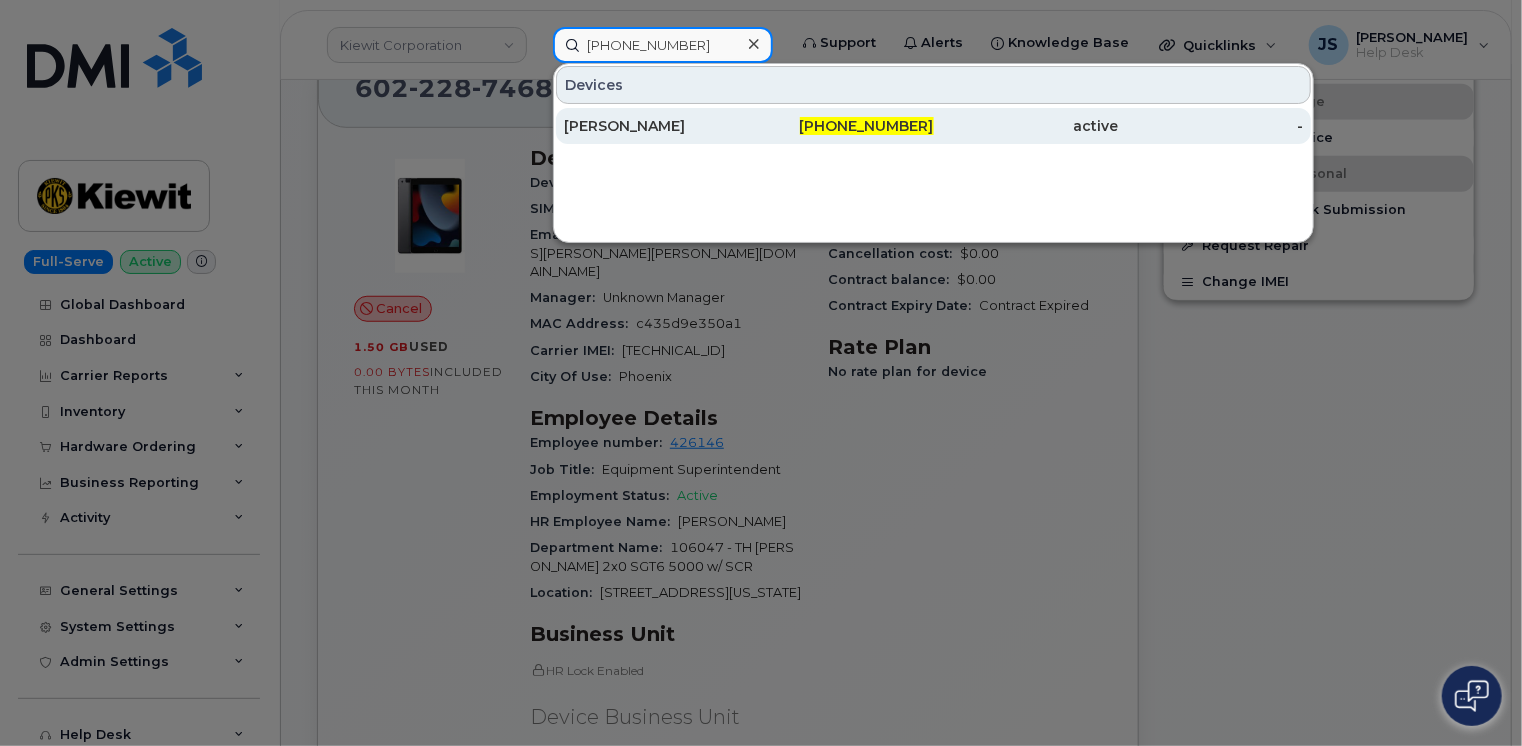 type on "704-719-6344" 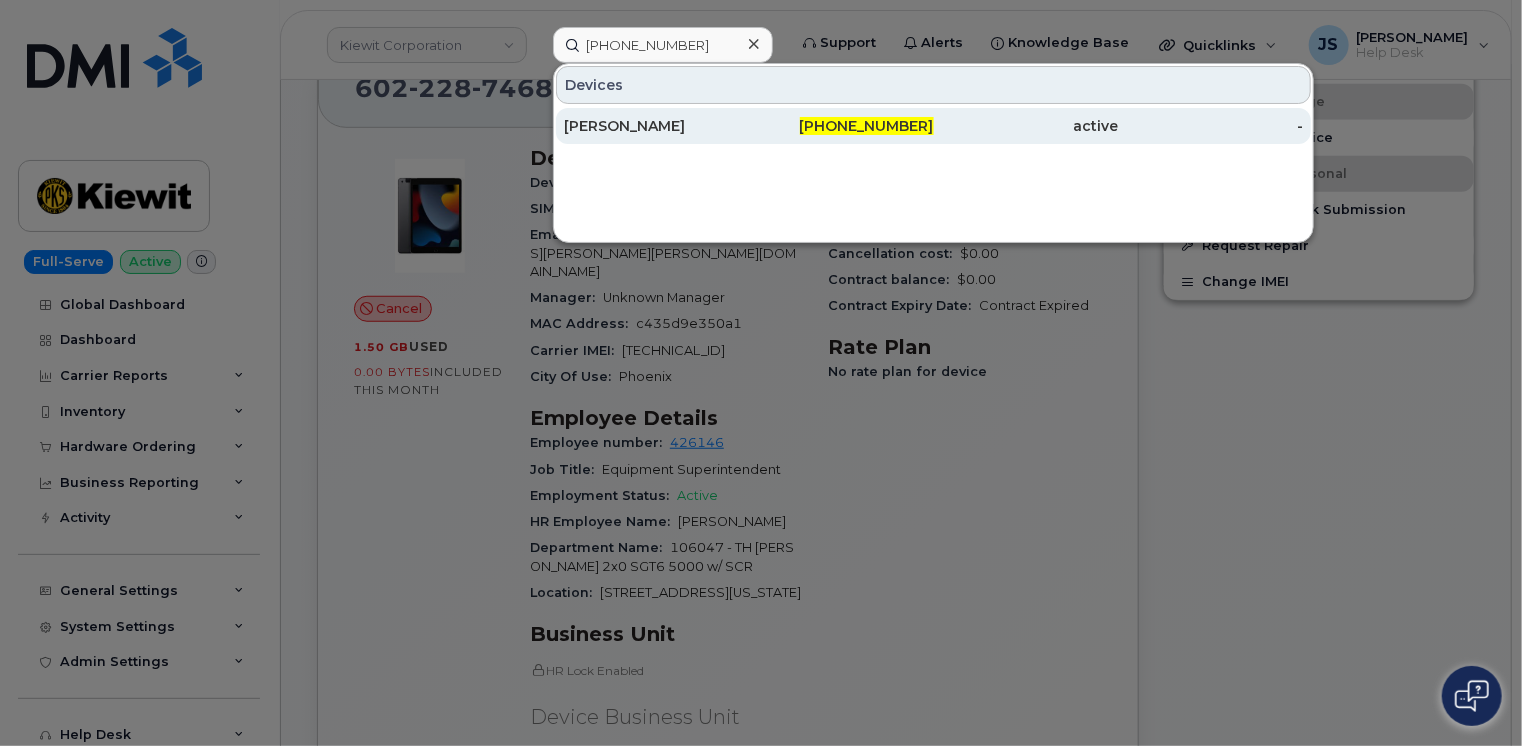 click on "BRYAN MAROTTA" 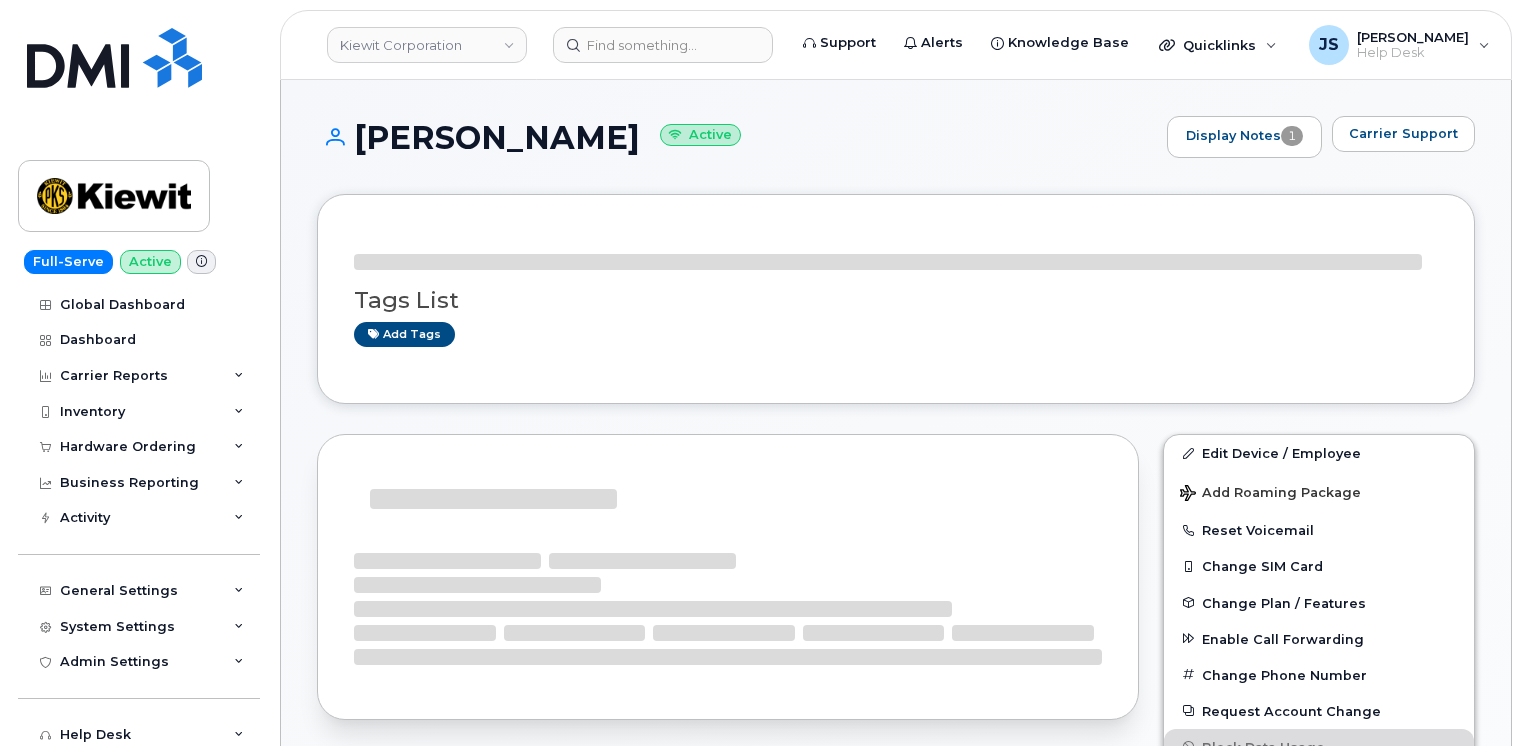 scroll, scrollTop: 0, scrollLeft: 0, axis: both 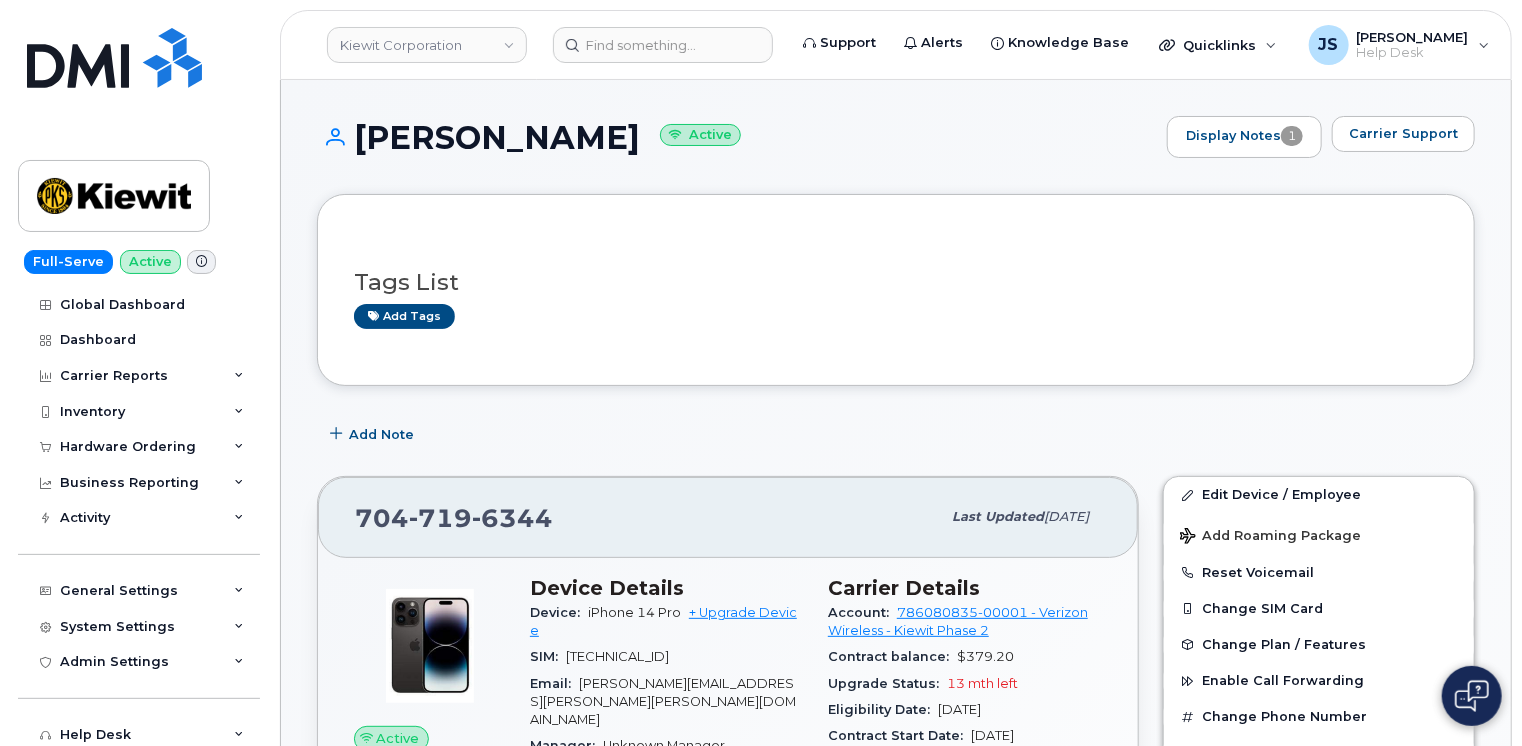click on "BRYAN MAROTTA
Active
Display Notes
1
Carrier Support
Tags List
Add tags
Add Note
704 719 6344 Last updated  Jul 03, 2025 Active Send Message 12.86 GB  used 0.00 Bytes  included this month Device Details Device: iPhone 14 Pro  + Upgrade Device SIM: 89148000009026129249 Email: BRYAN.MAROTTA@KIEWIT.COM Manager: Unknown Manager MAC Address: 28022e27e8c0 Carrier IMEI: 354001270033442 City Of Use: Charlotte Employee Details Employee number: 103430 Job Title: Finance Manager Employment Status: Active HR Employee Name: Bryan Marotta Department Name: 110246 - MECT - District Overhead Co1226 Location: 1785 State Highway 26, Suite 300 Business Unit HR Lock Enabled Device Business Unit Cost Center: None None None Profit Center: None None None WBS Element: 110246.1465 Mass. Electric Constr Co. 1226 Carrier Details Account: 786080835-00001 - Verizon Wireless - Kiewit Phase 2 Contract balance: $379.20 Upgrade Status:" at bounding box center [896, 1466] 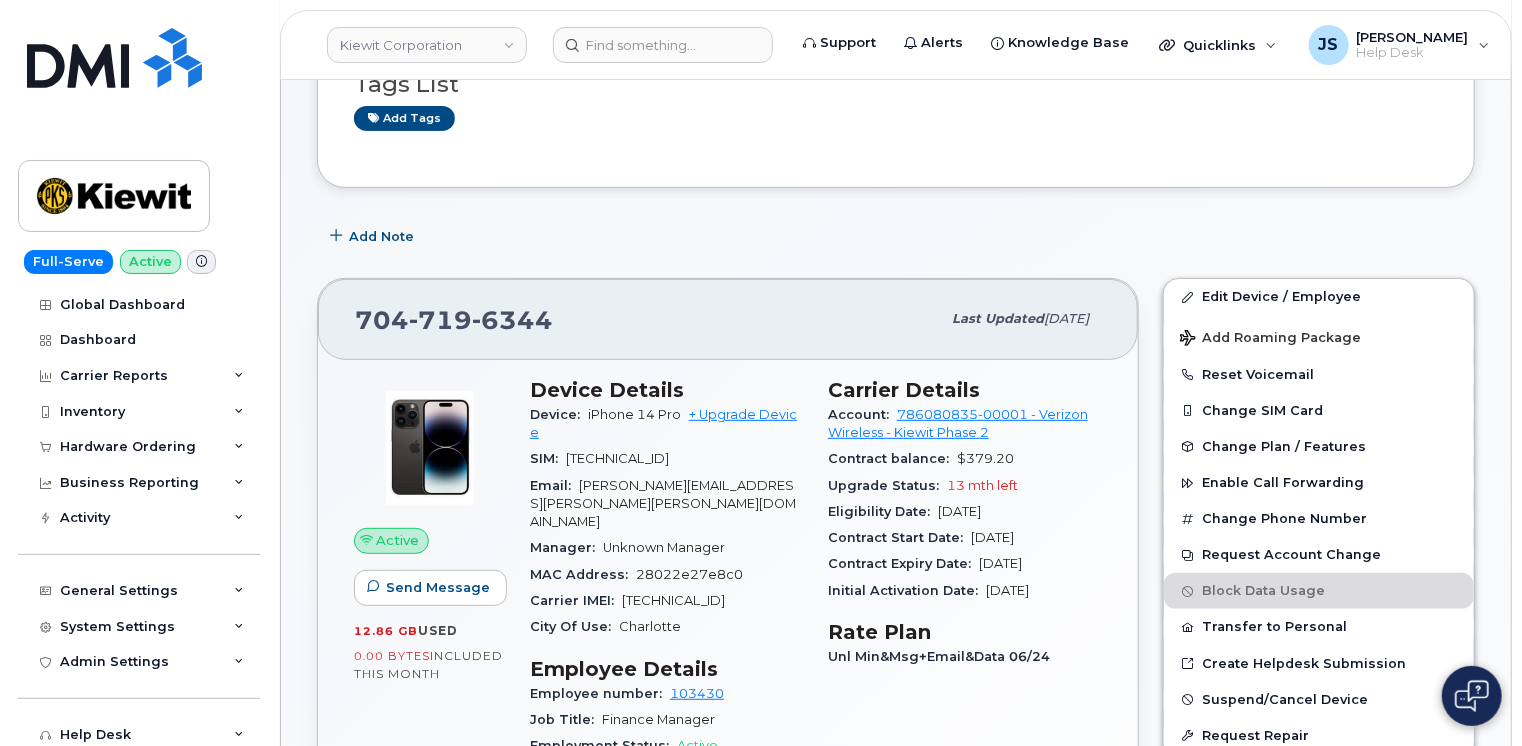 scroll, scrollTop: 200, scrollLeft: 0, axis: vertical 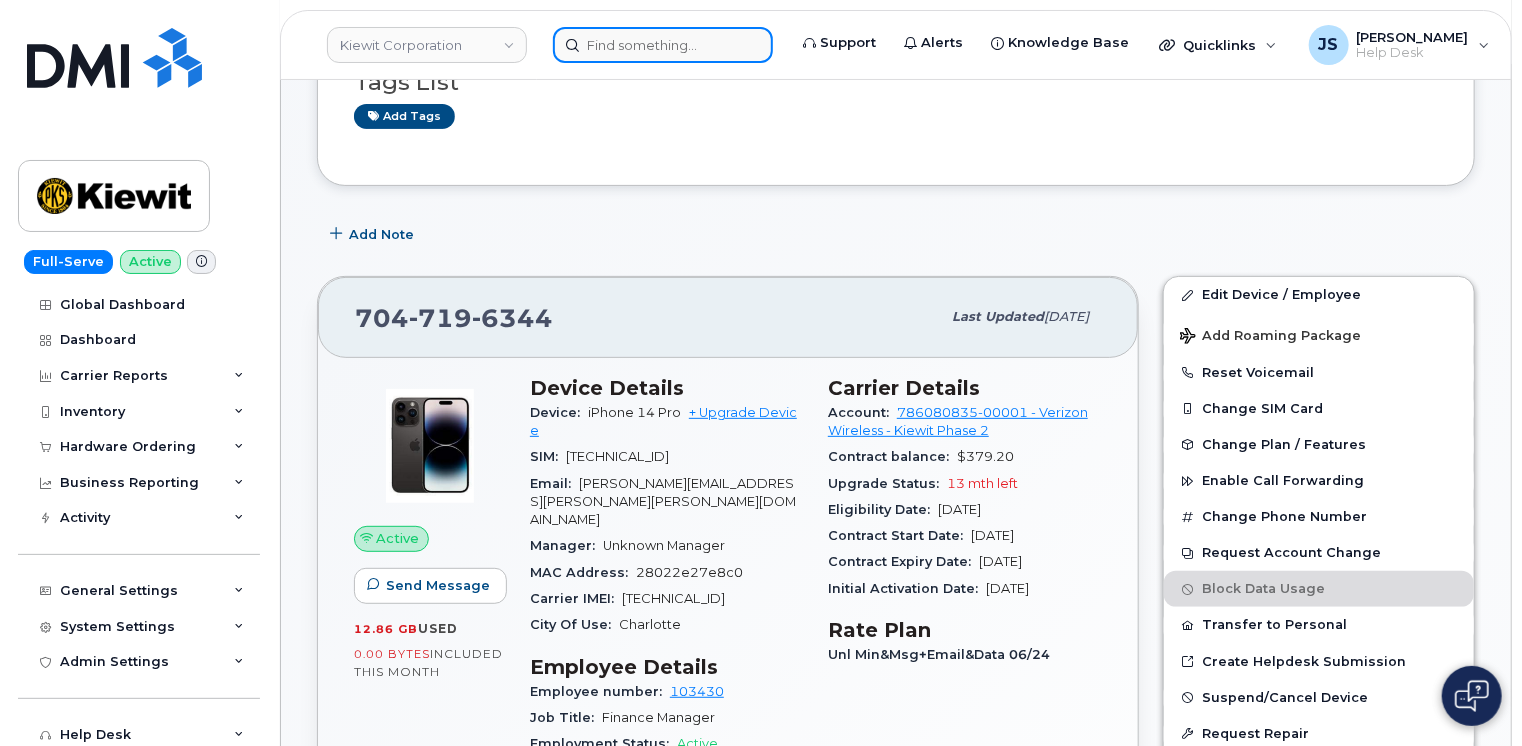 click at bounding box center [663, 45] 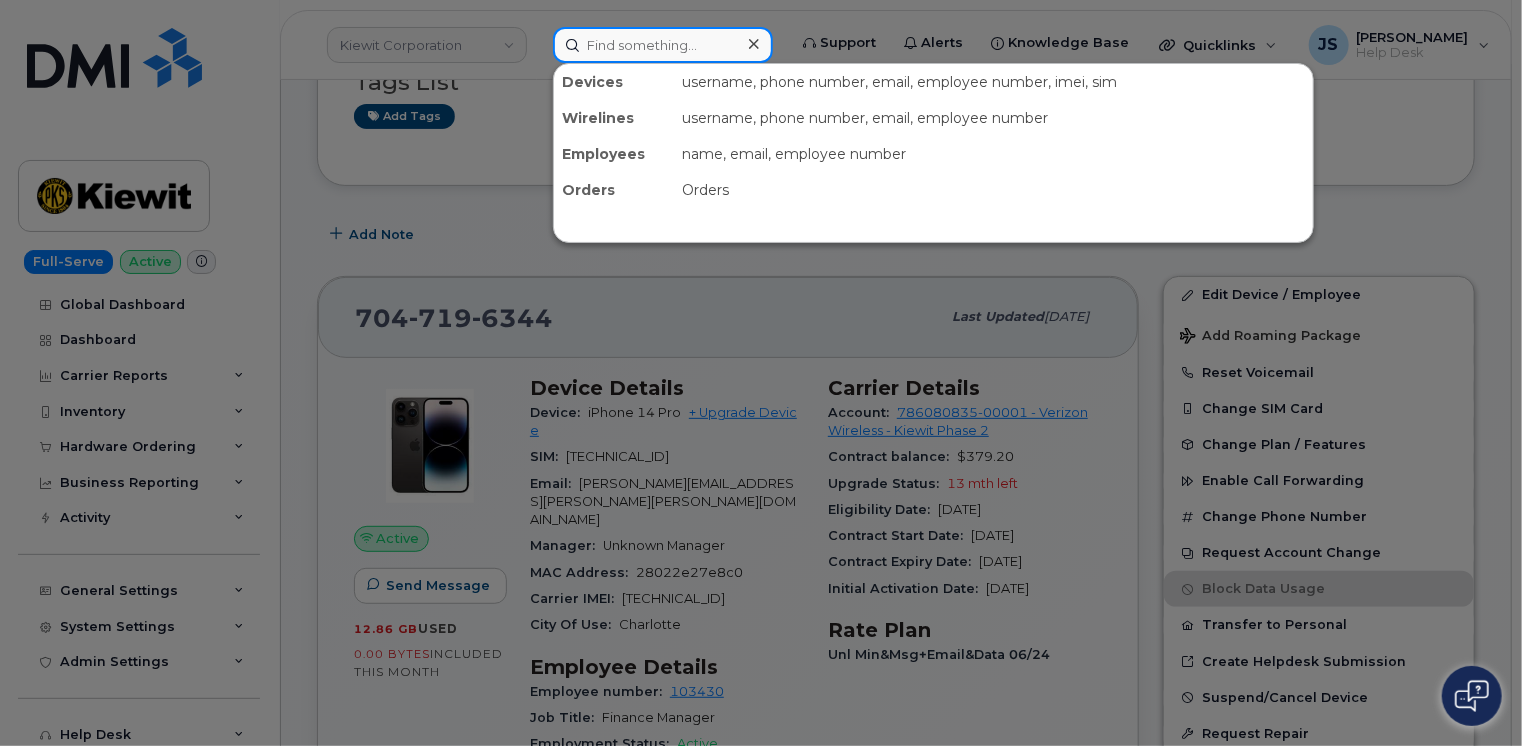 click at bounding box center [663, 45] 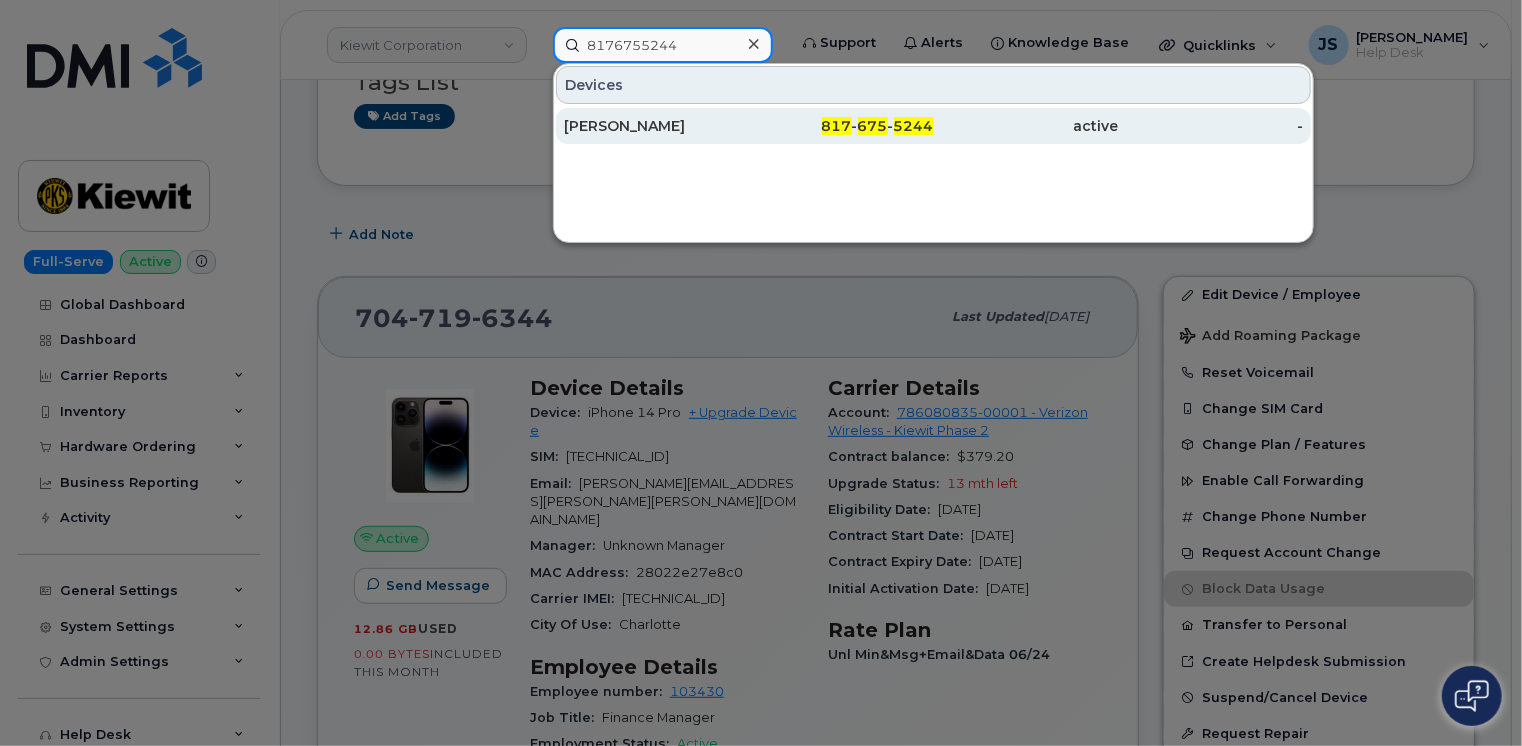type on "8176755244" 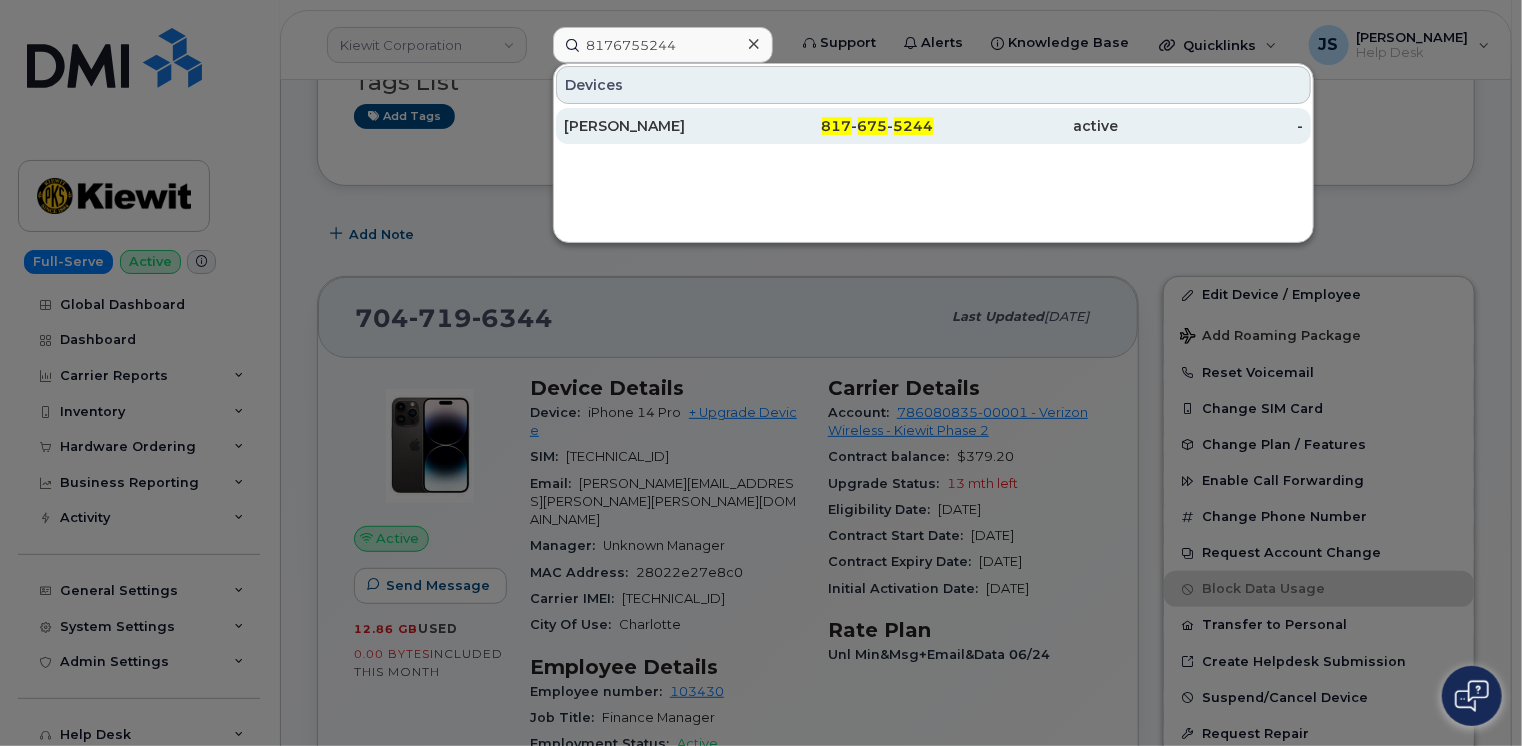 click on "FRED POLIVKA" at bounding box center [656, 126] 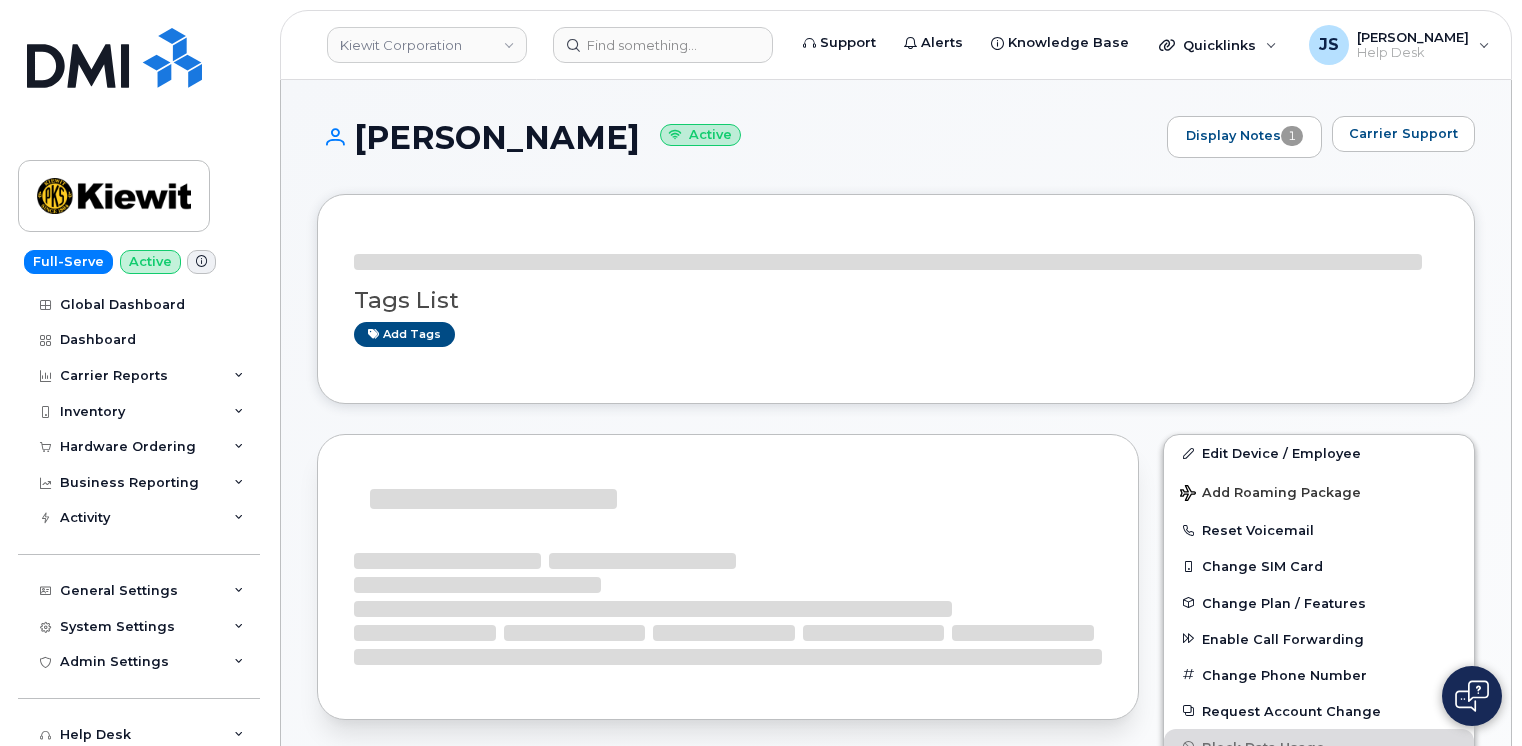 scroll, scrollTop: 0, scrollLeft: 0, axis: both 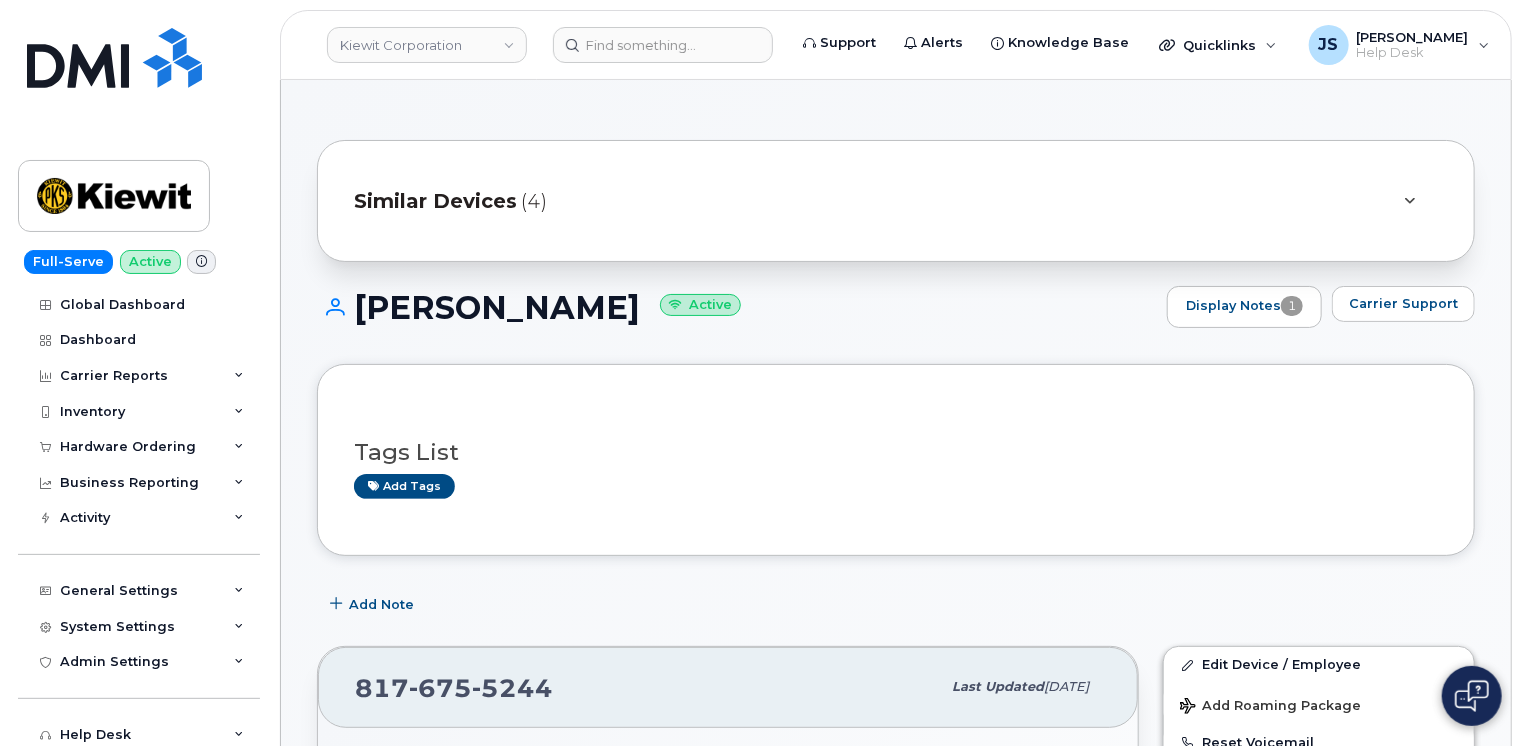 click on "Similar Devices (4)
[PERSON_NAME]
Active
Display Notes
1
Carrier Support
Tags List
Add tags
Add Note
[PHONE_NUMBER] Last updated  [DATE] Active Send Message 10.65 GB  used 0.00 Bytes  included this month Device Details Device: iPhone 14  + Upgrade Device SIM: [TECHNICAL_ID] Email: [PERSON_NAME][EMAIL_ADDRESS][PERSON_NAME][PERSON_NAME][DOMAIN_NAME] Manager: Unknown Manager MAC Address: 50a6d86ef8be Carrier IMEI: [TECHNICAL_ID] City Of Use: [GEOGRAPHIC_DATA] Employee Details Employee number: 303773 Job Title: TG Technician 3 Employment Status: Active HR Employee Name: [PERSON_NAME] Department Name: 21692 - Campus & Field Support – 1014 Location: [STREET_ADDRESS] Lock Enabled Device Business Unit Cost Center: None None None Profit Center: None None None WBS Element: 105116.1109 South-Point Constructors 2175 Carrier Details Account: 786080835-00001 - Verizon Wireless - [PERSON_NAME] Phase 2 Contract balance: $189.64 Upgrade Status: 6 mth left" at bounding box center (896, 1598) 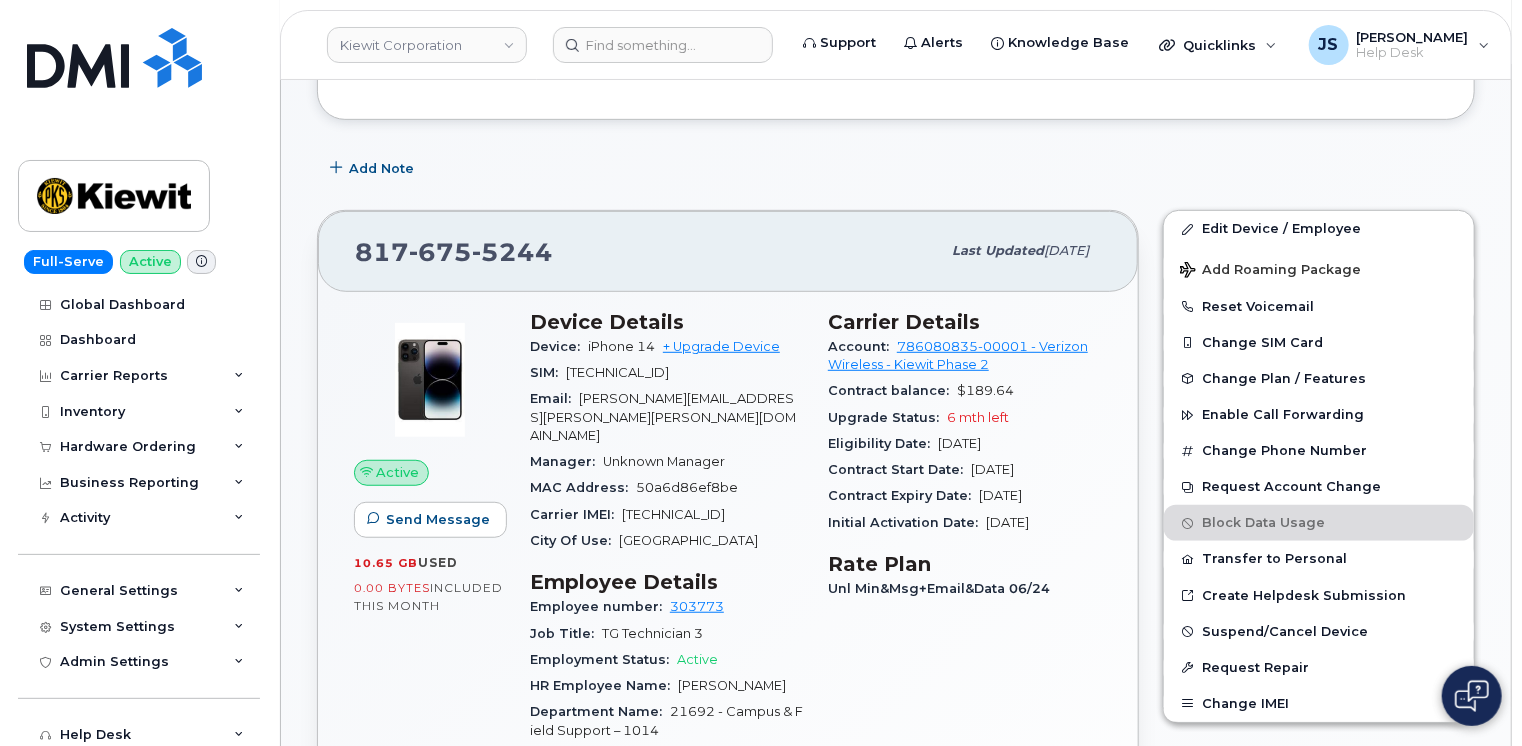 scroll, scrollTop: 440, scrollLeft: 0, axis: vertical 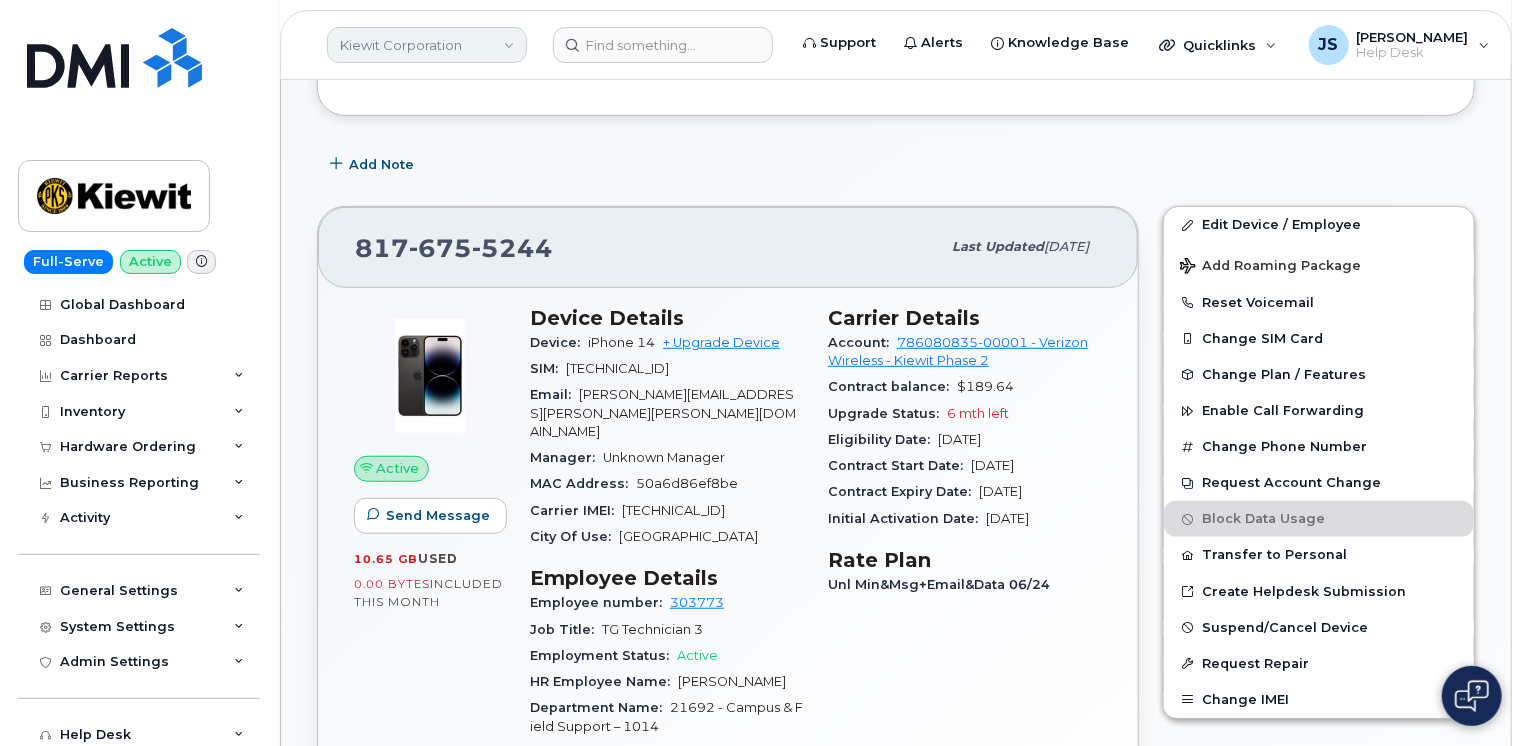 click on "Kiewit Corporation" at bounding box center [427, 45] 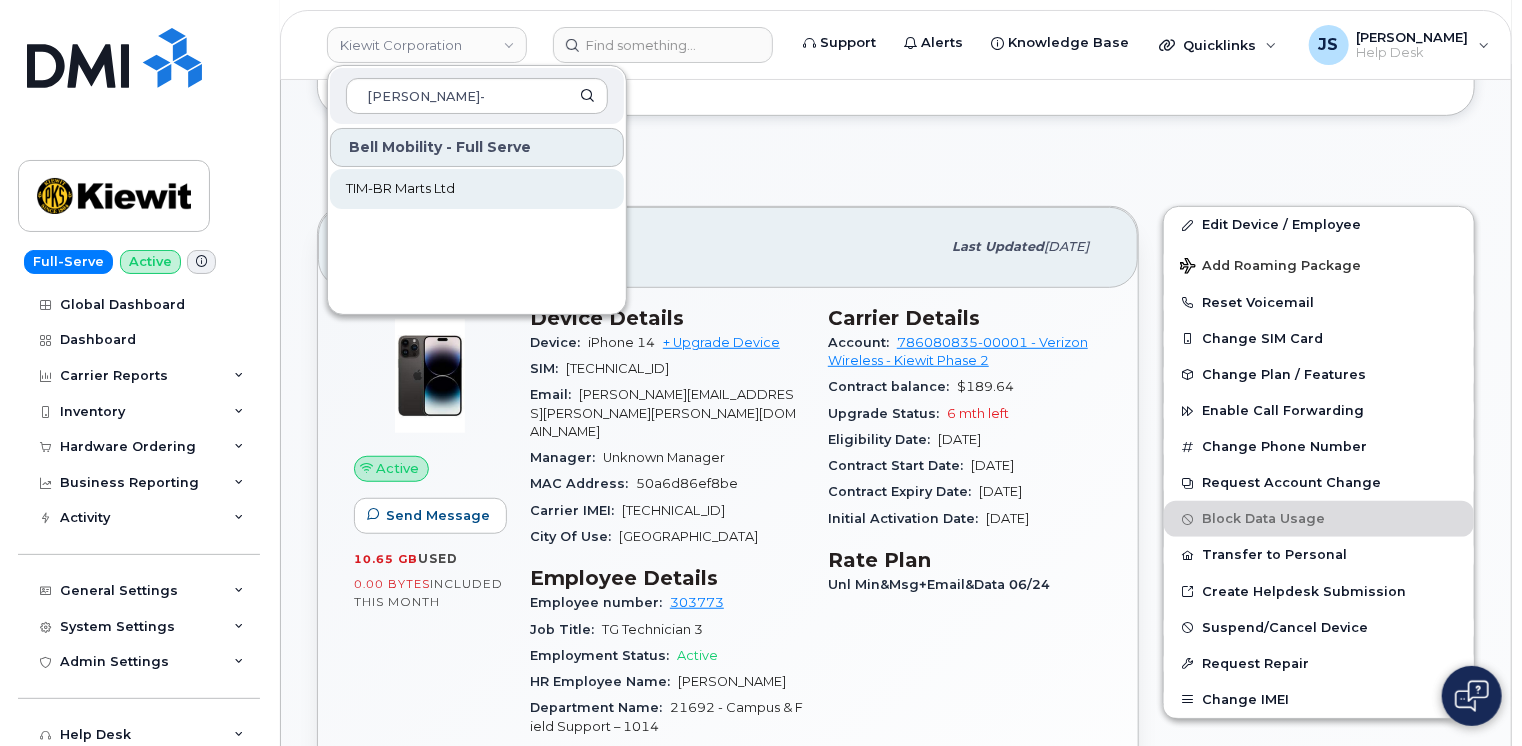 type on "[PERSON_NAME]-" 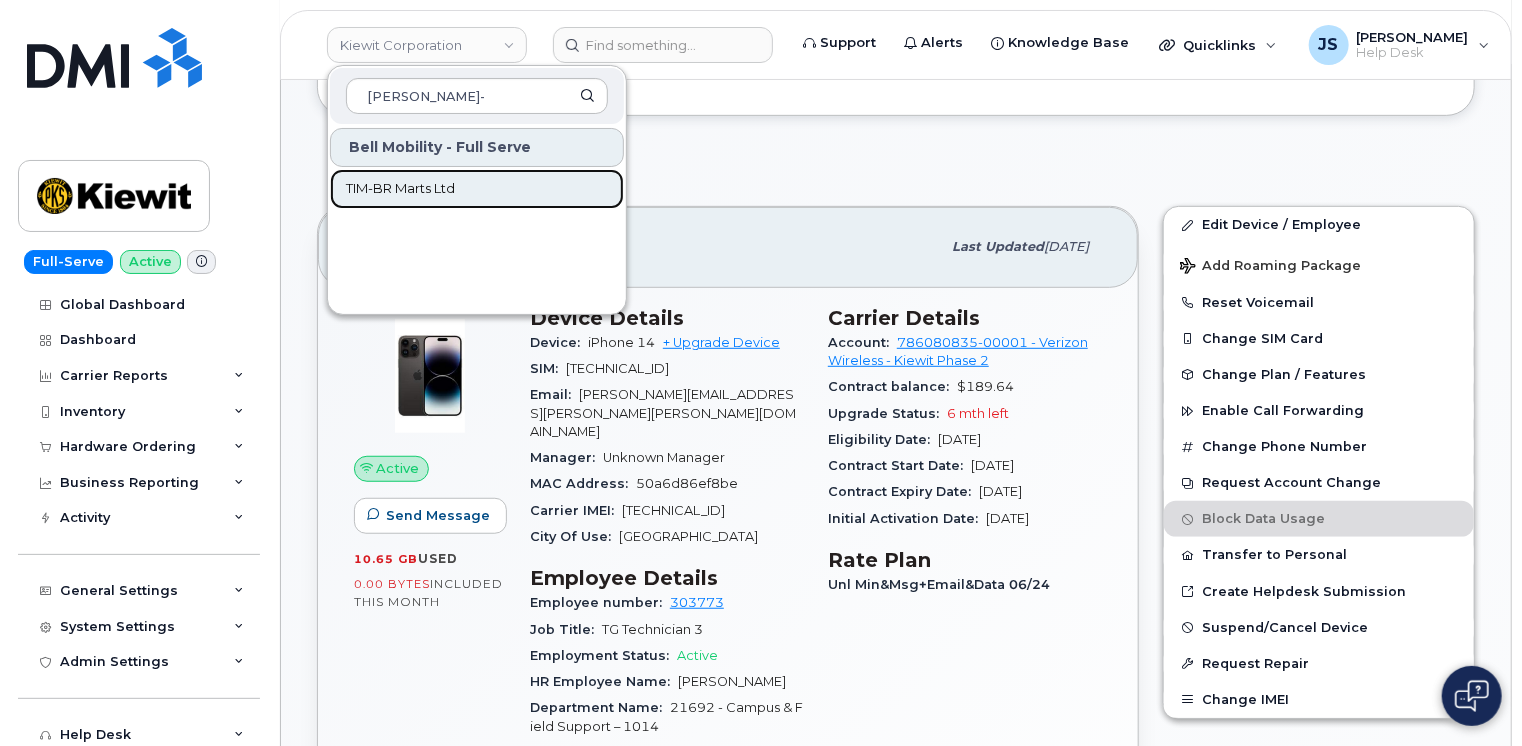 click on "TIM-BR Marts Ltd" at bounding box center [400, 189] 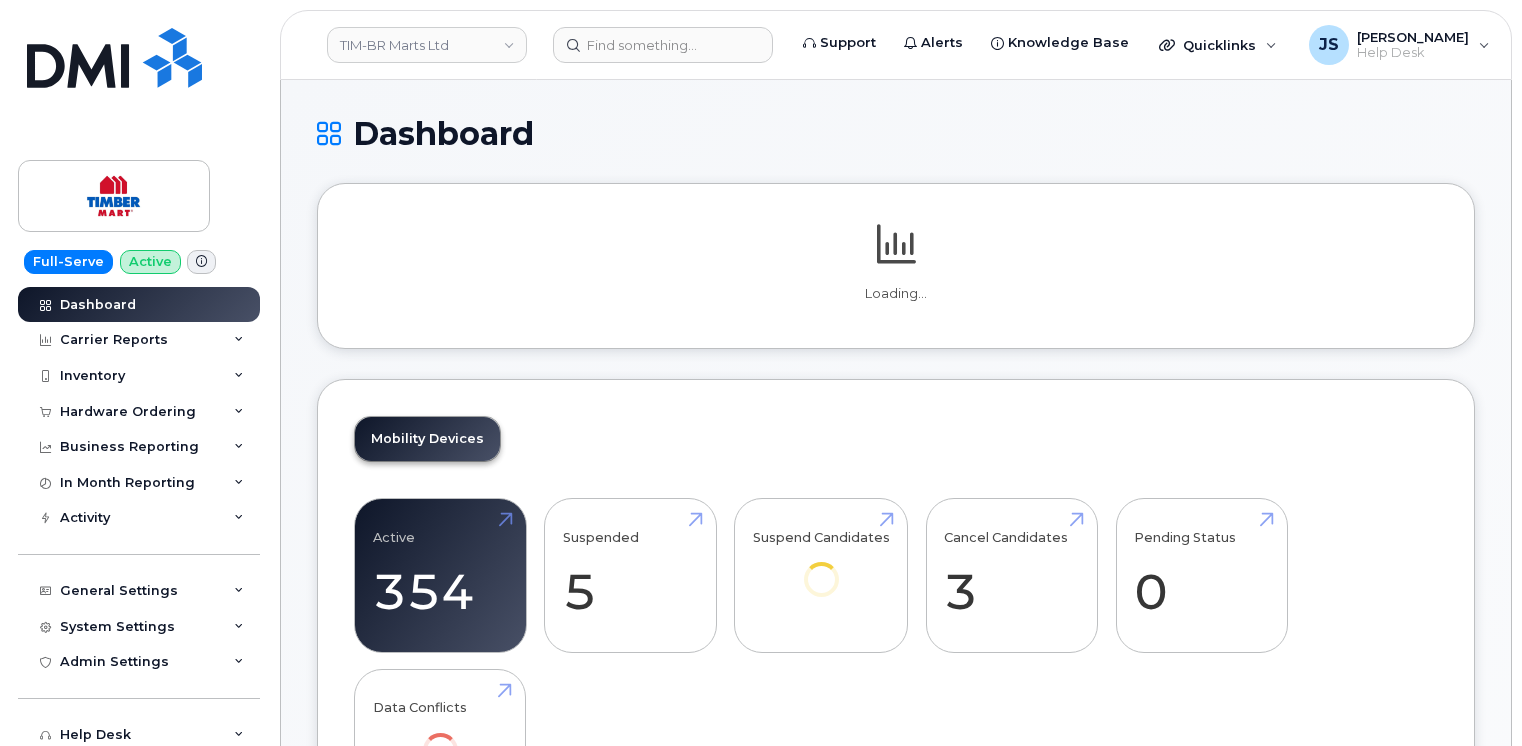 scroll, scrollTop: 0, scrollLeft: 0, axis: both 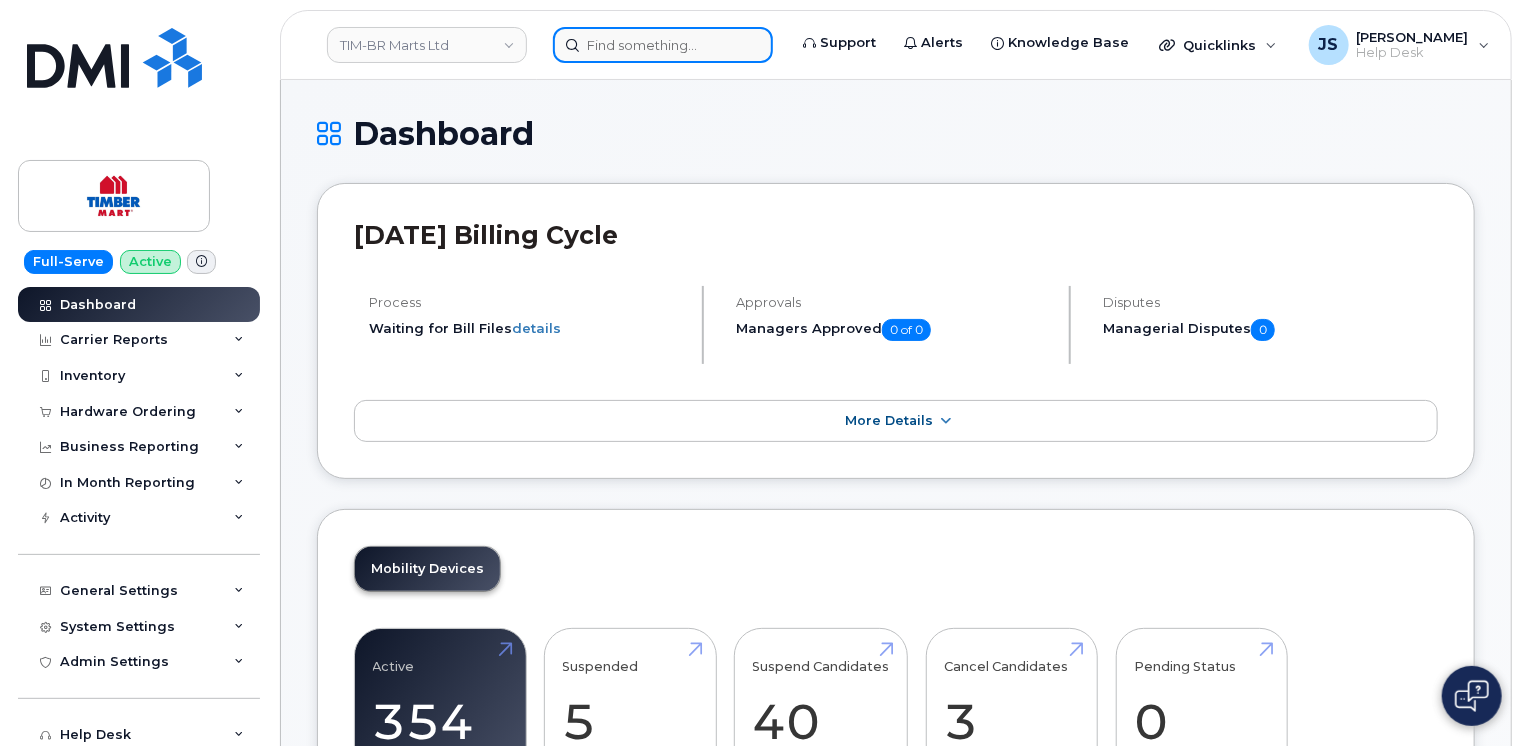 click 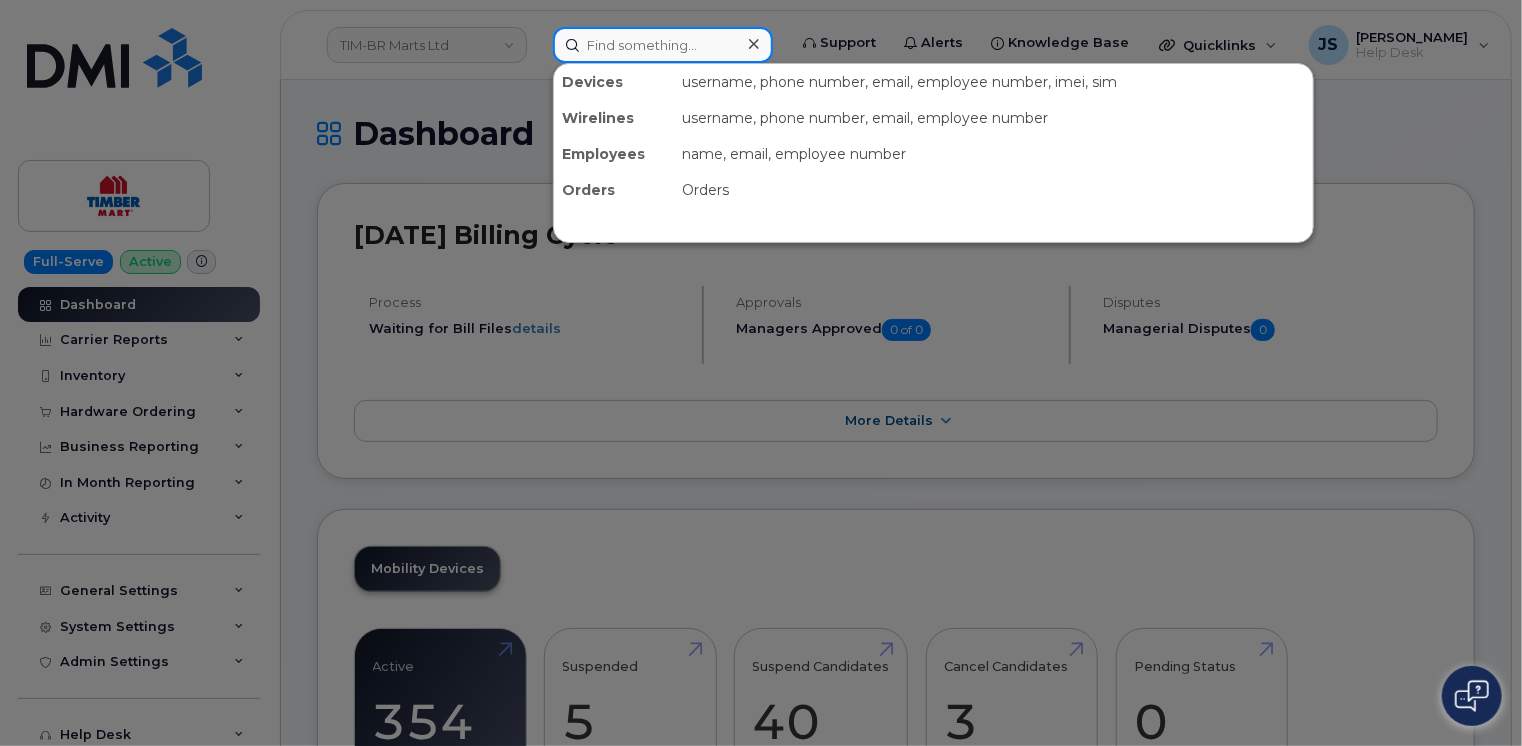 paste on "jonathan ridley" 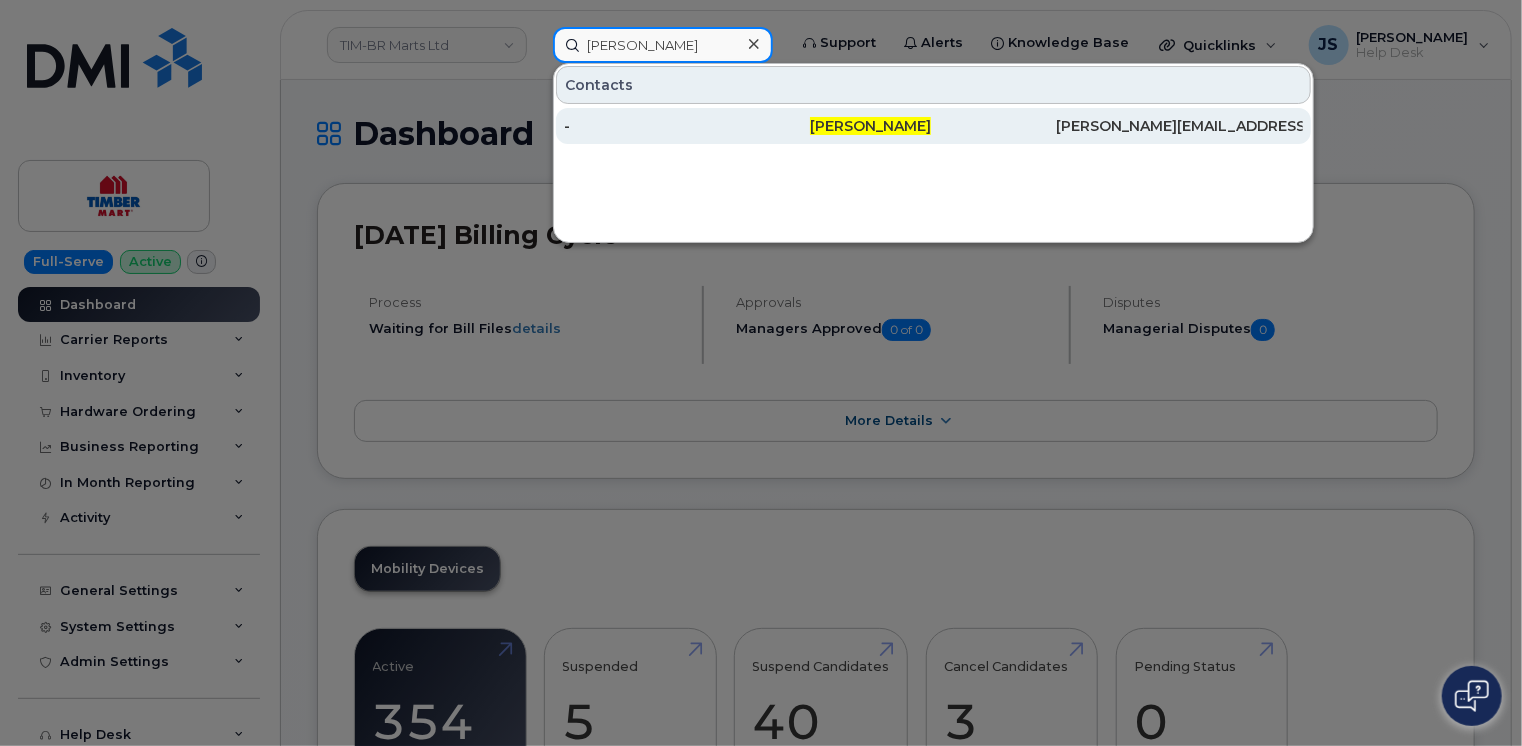 type on "jonathan ridley" 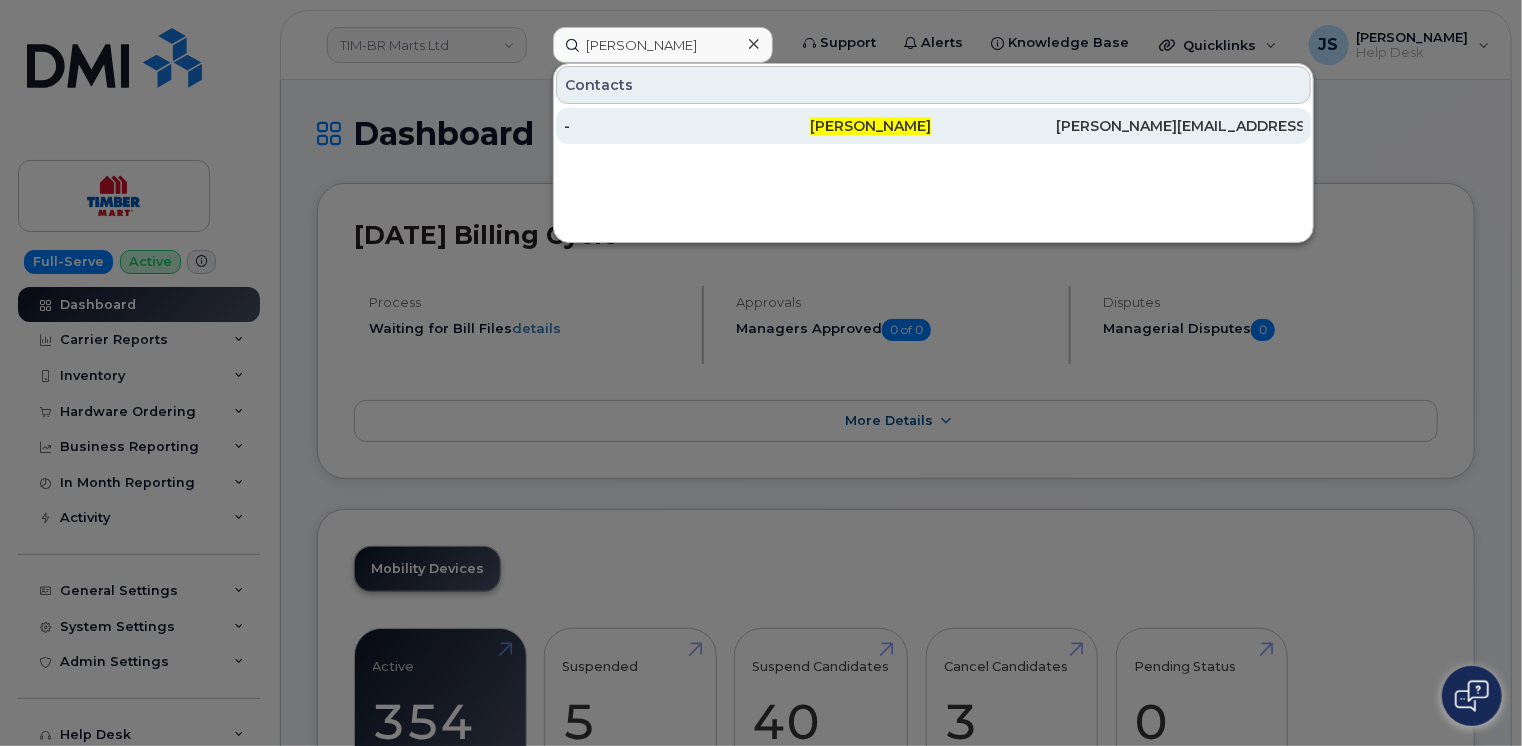 click on "-" 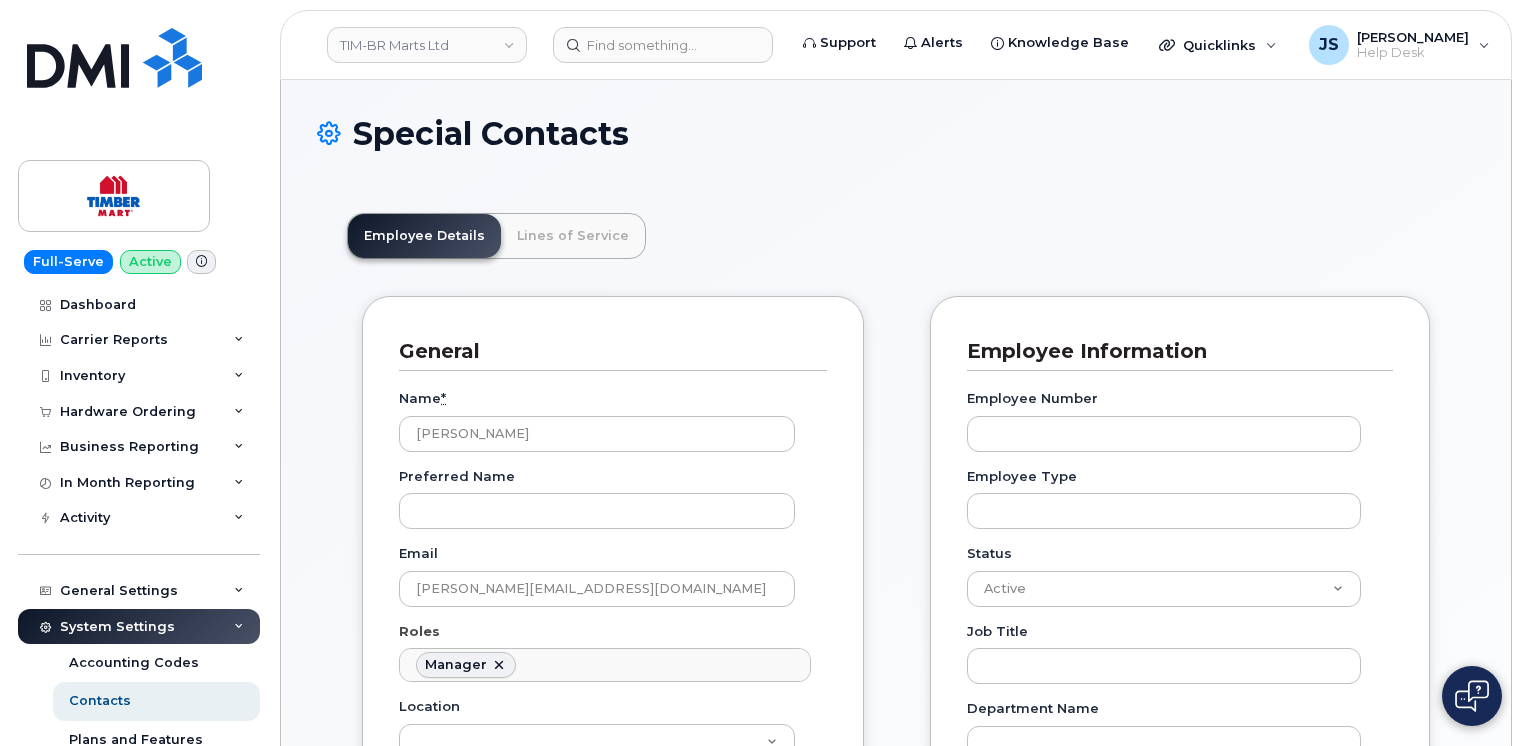 scroll, scrollTop: 0, scrollLeft: 0, axis: both 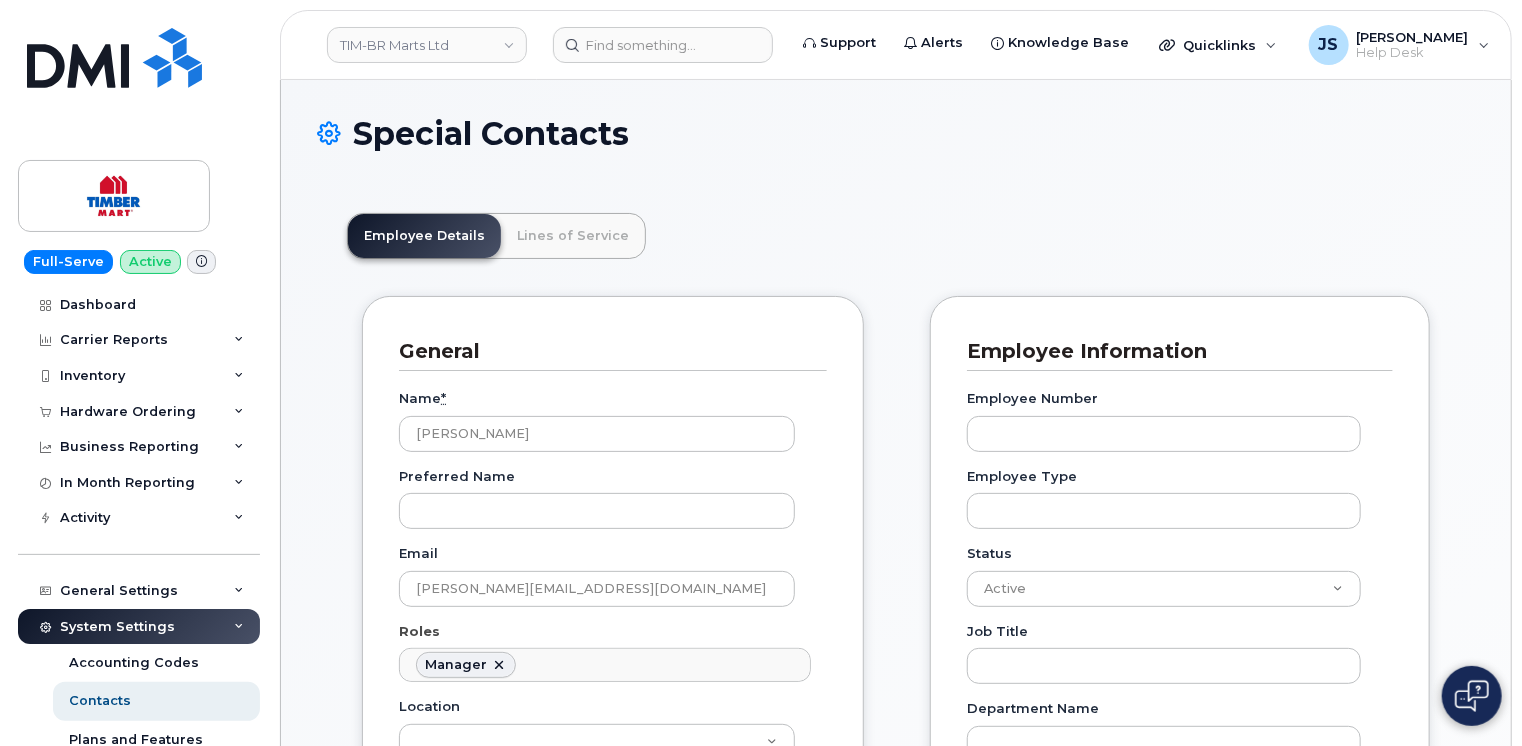 click on "General
Name * [PERSON_NAME]
Preferred Name
Email [PERSON_NAME][EMAIL_ADDRESS][DOMAIN_NAME]
Roles
Manager                           No matches found No matches found
Accounts Payable
Approval Mapping Contact
Background Job - HR Contact
Carrier Support Contact
Client Analyst
Country Report Recipient
Employee
Executive Summary Recipient
Financial Lead
Inventory Manager
IT Support
Management Summary Recipient
Manager
MDM Contact
MDM Hardware Sync
No Usage Report Recipient
PO Recipient
Roaming Approver
Roaming Status Updates Recipient
Technical Contact
Ticket Breakdown Recipient
User Updates Recipient (monthly report)
VP Report Recipient
Location
Organization
Notes
Preferred Language * English
French
Secondary Manager     Unknown
Manager Information
Managed by
Managed by            No matches found
[GEOGRAPHIC_DATA]" at bounding box center [896, 937] 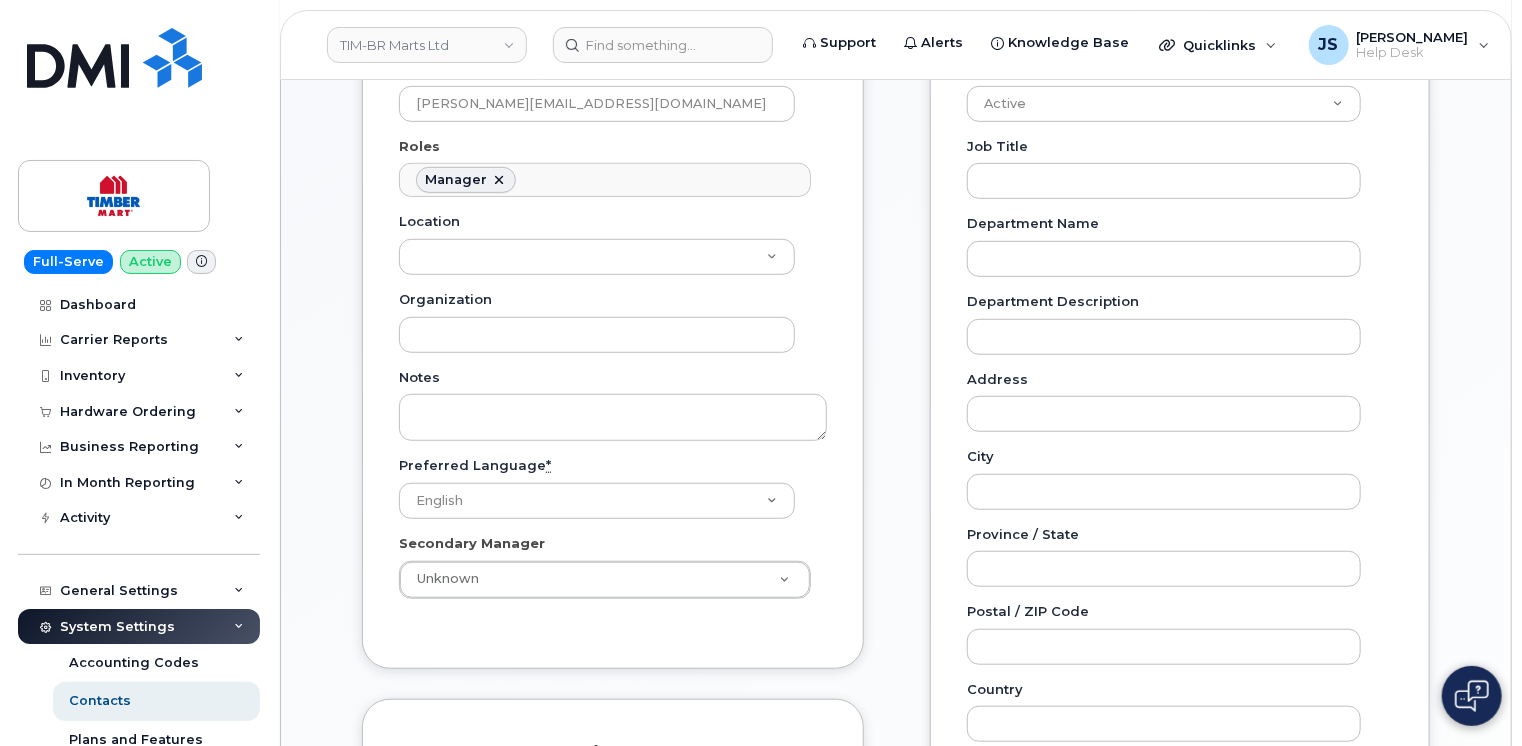 scroll, scrollTop: 240, scrollLeft: 0, axis: vertical 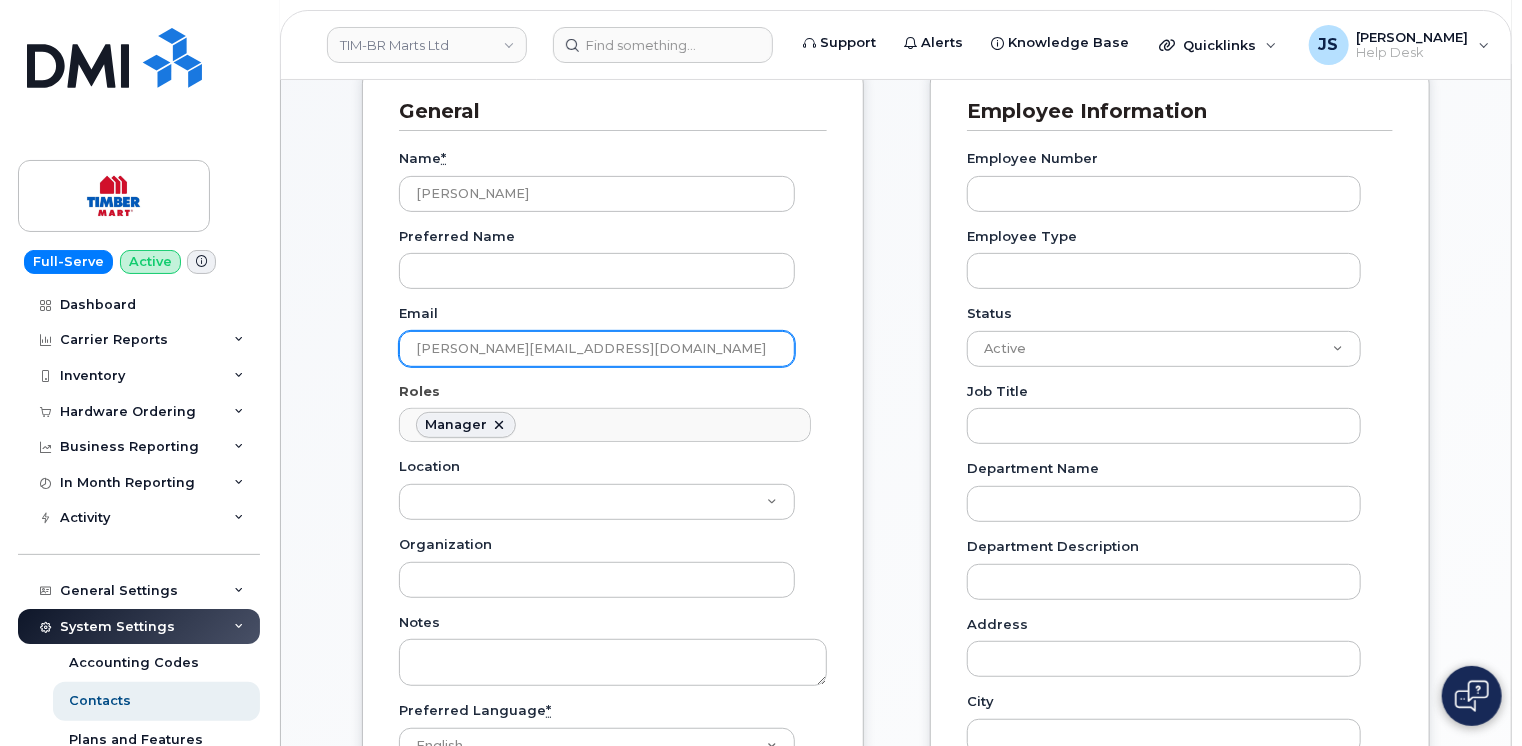 click on "[PERSON_NAME][EMAIL_ADDRESS][DOMAIN_NAME]" at bounding box center (597, 349) 